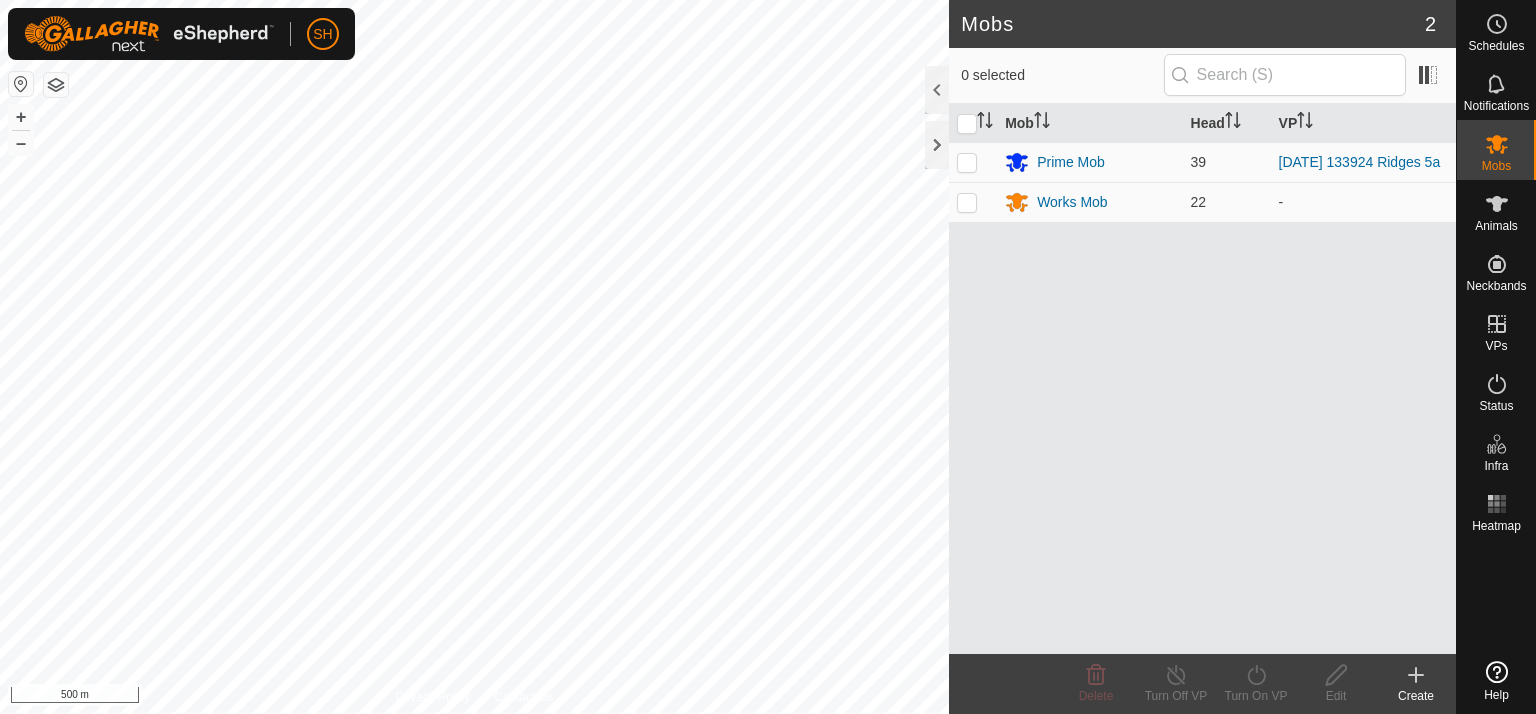 scroll, scrollTop: 0, scrollLeft: 0, axis: both 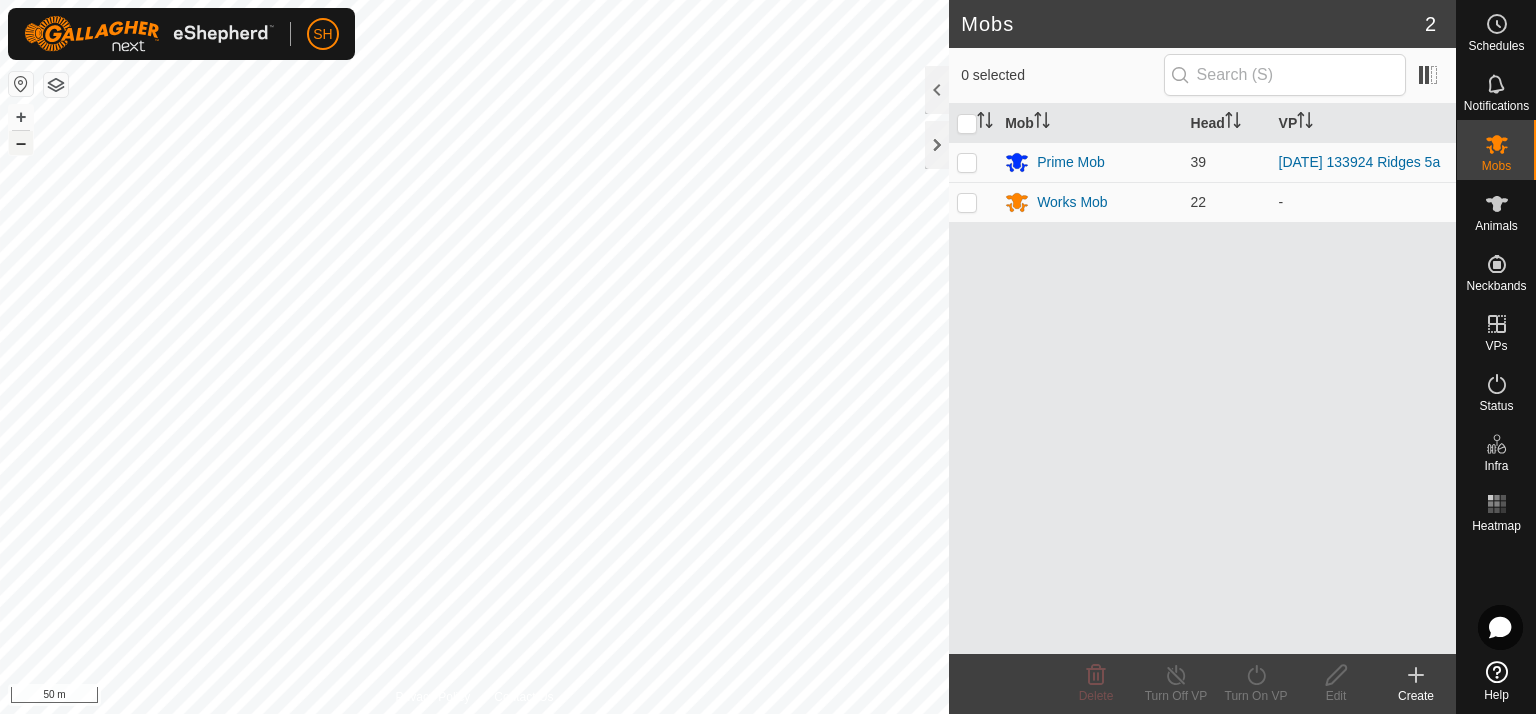 click on "–" at bounding box center [21, 143] 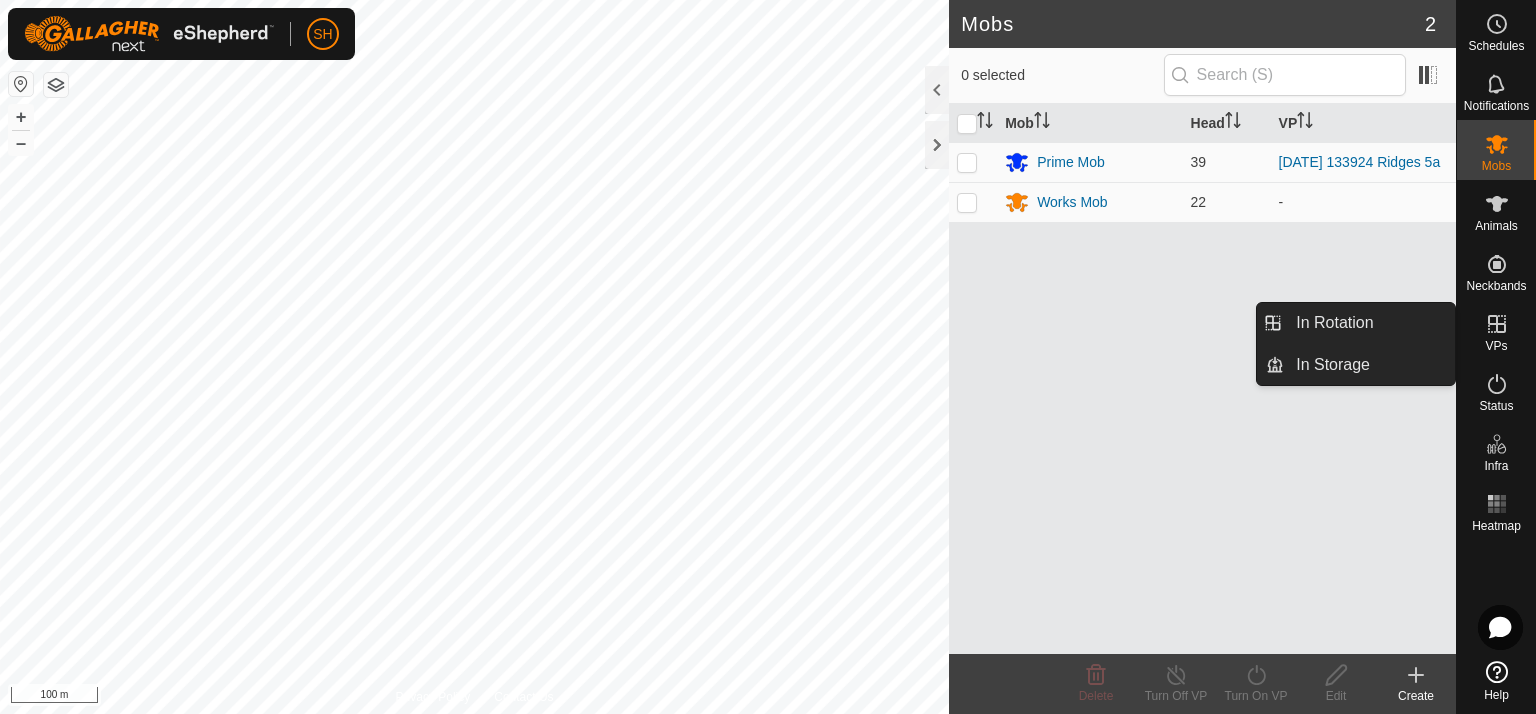 click 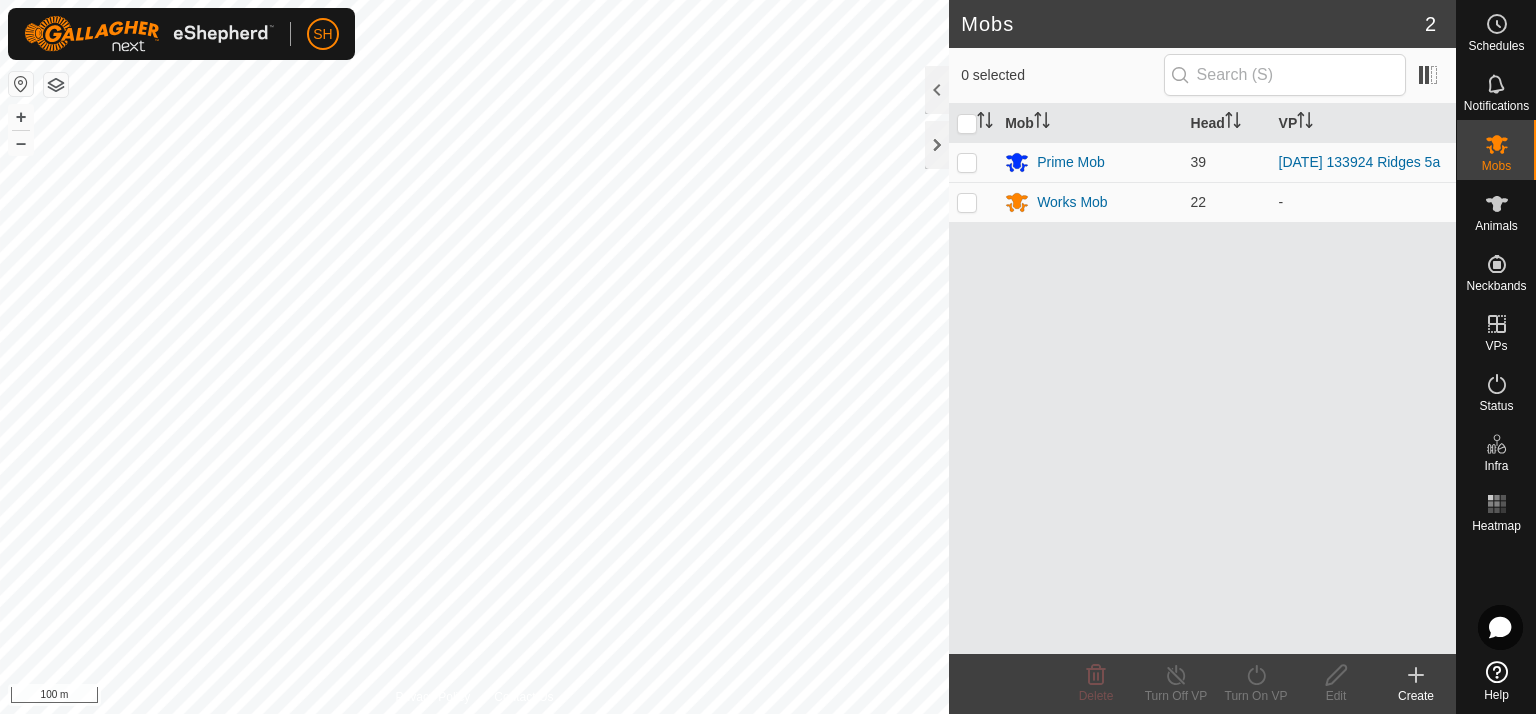 click 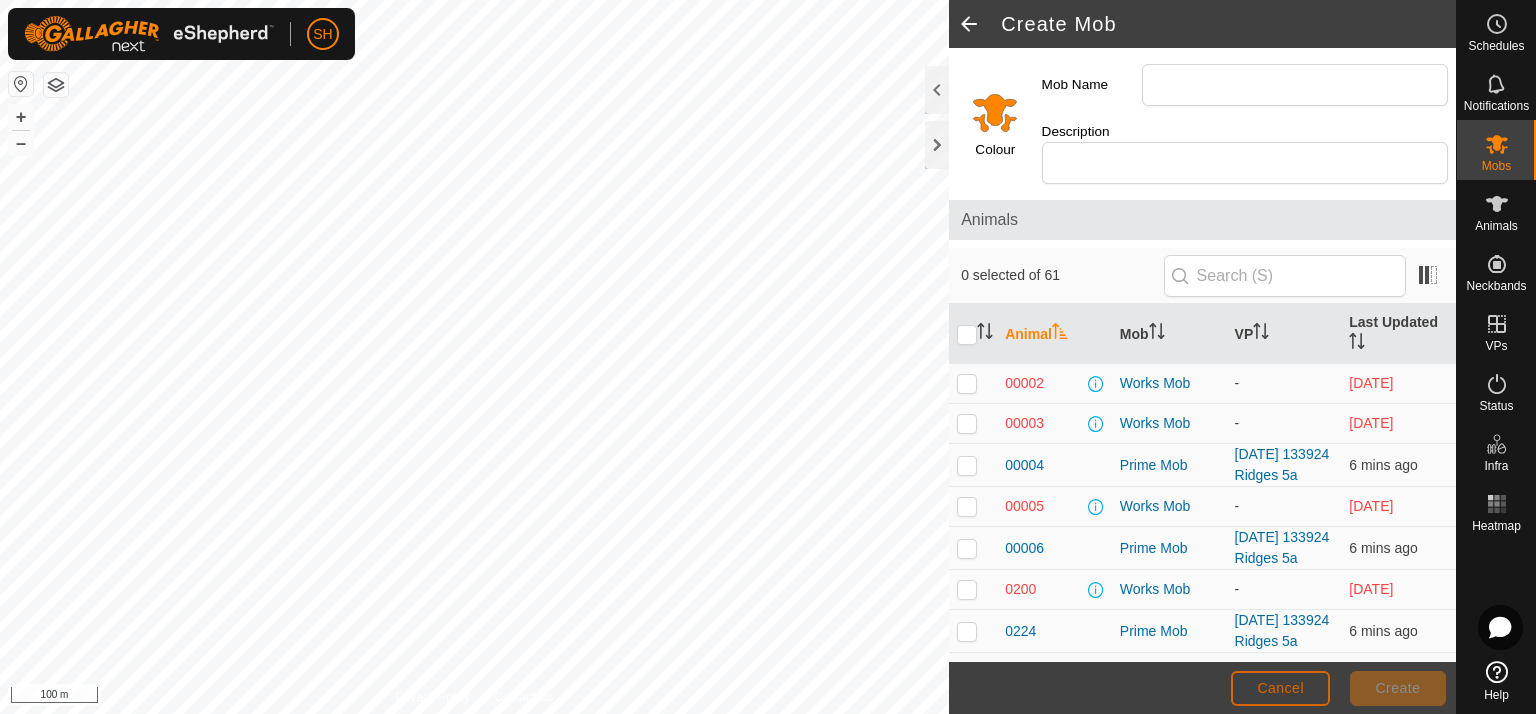 click on "Cancel" 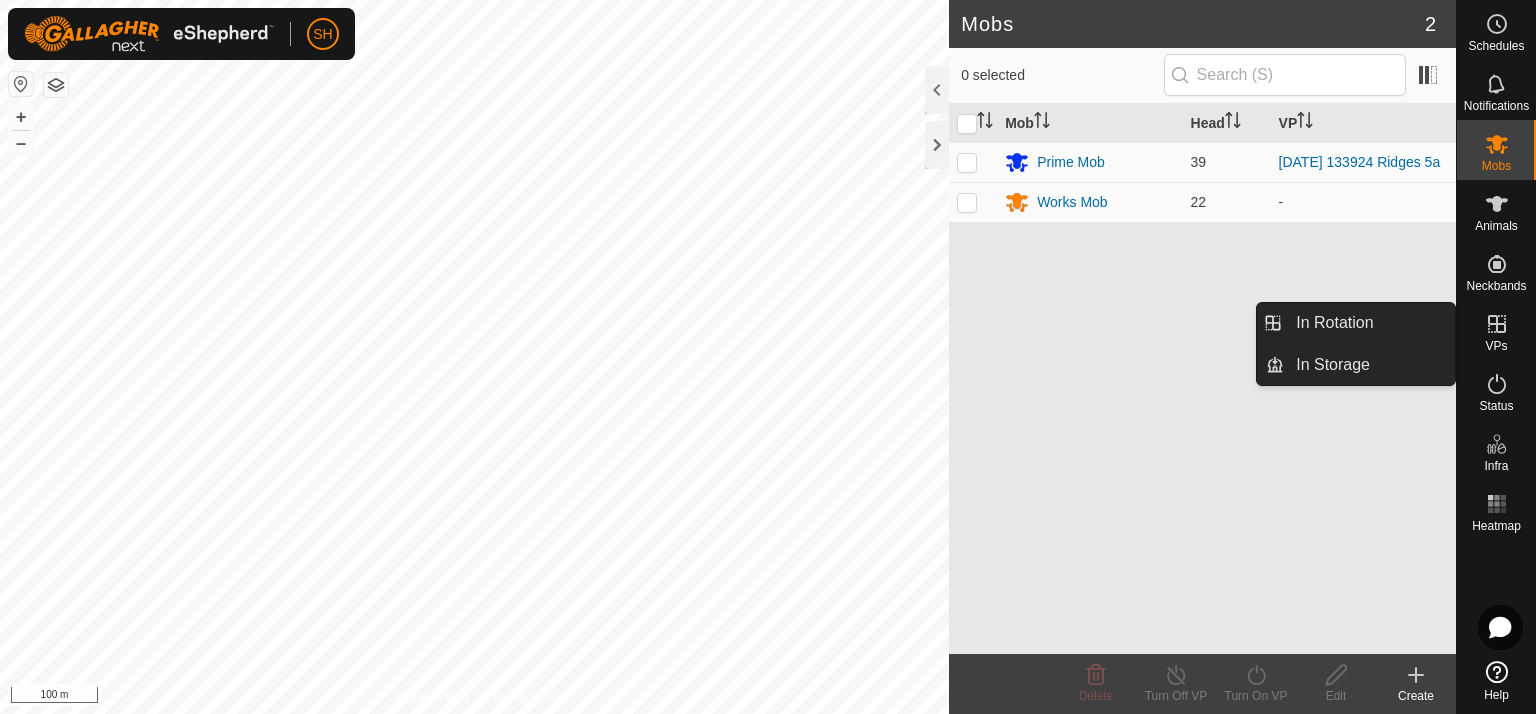 click 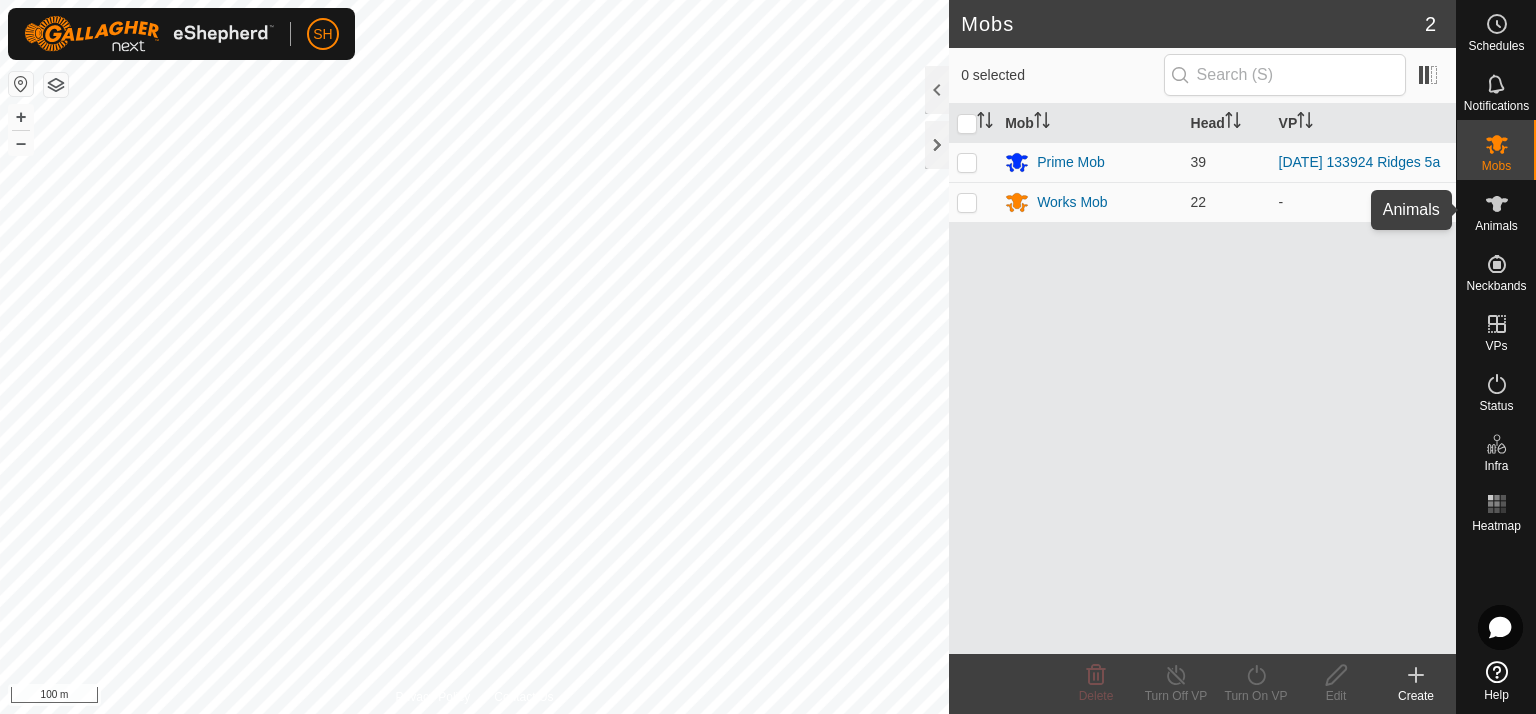 click 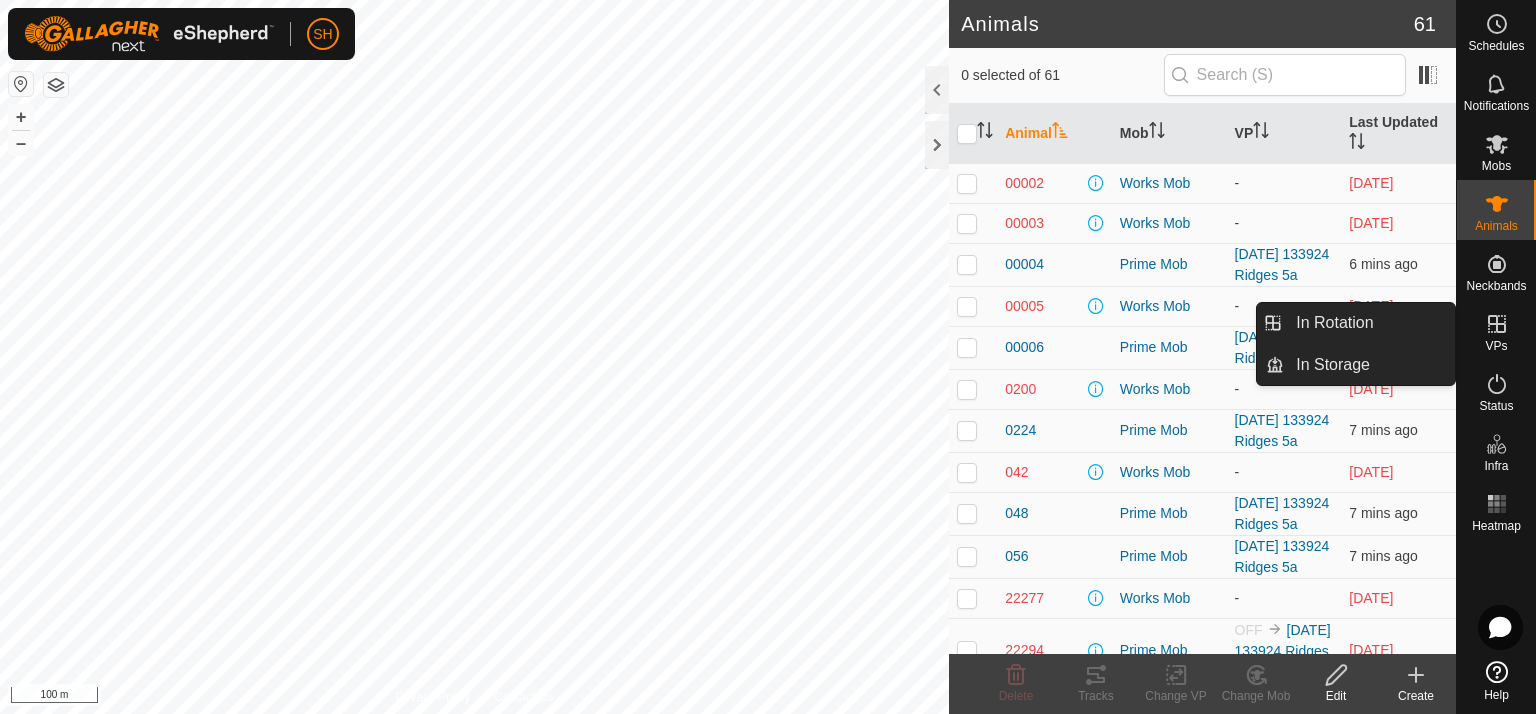 click 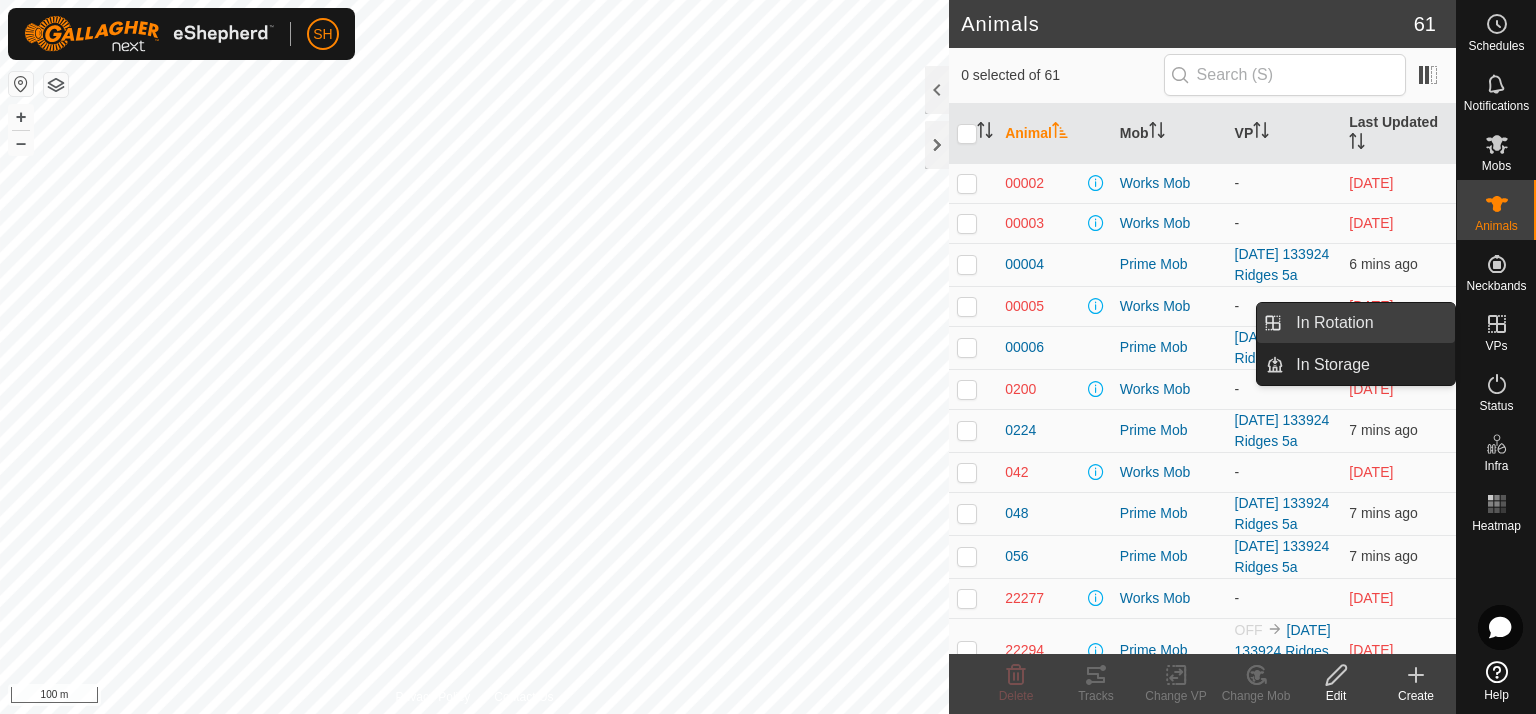 click on "In Rotation" at bounding box center (1369, 323) 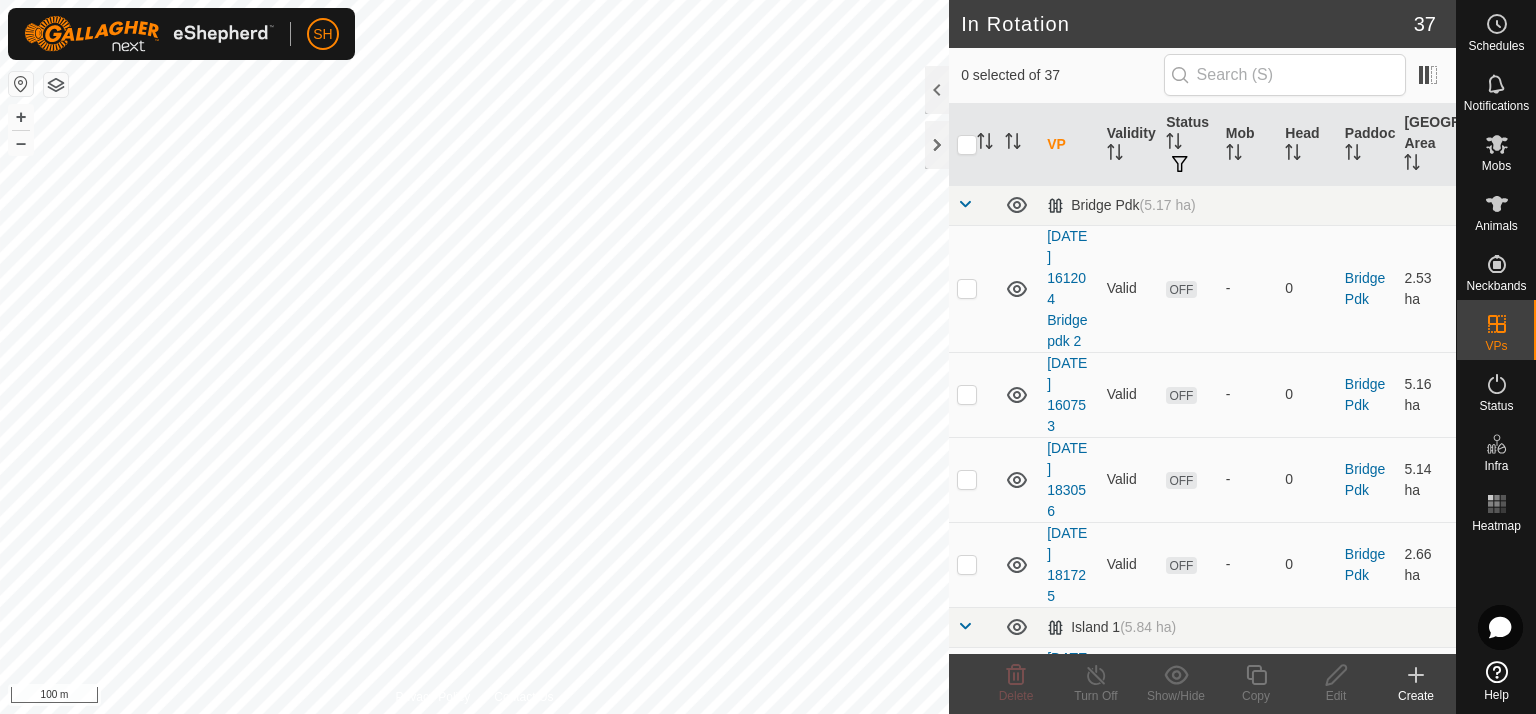 click 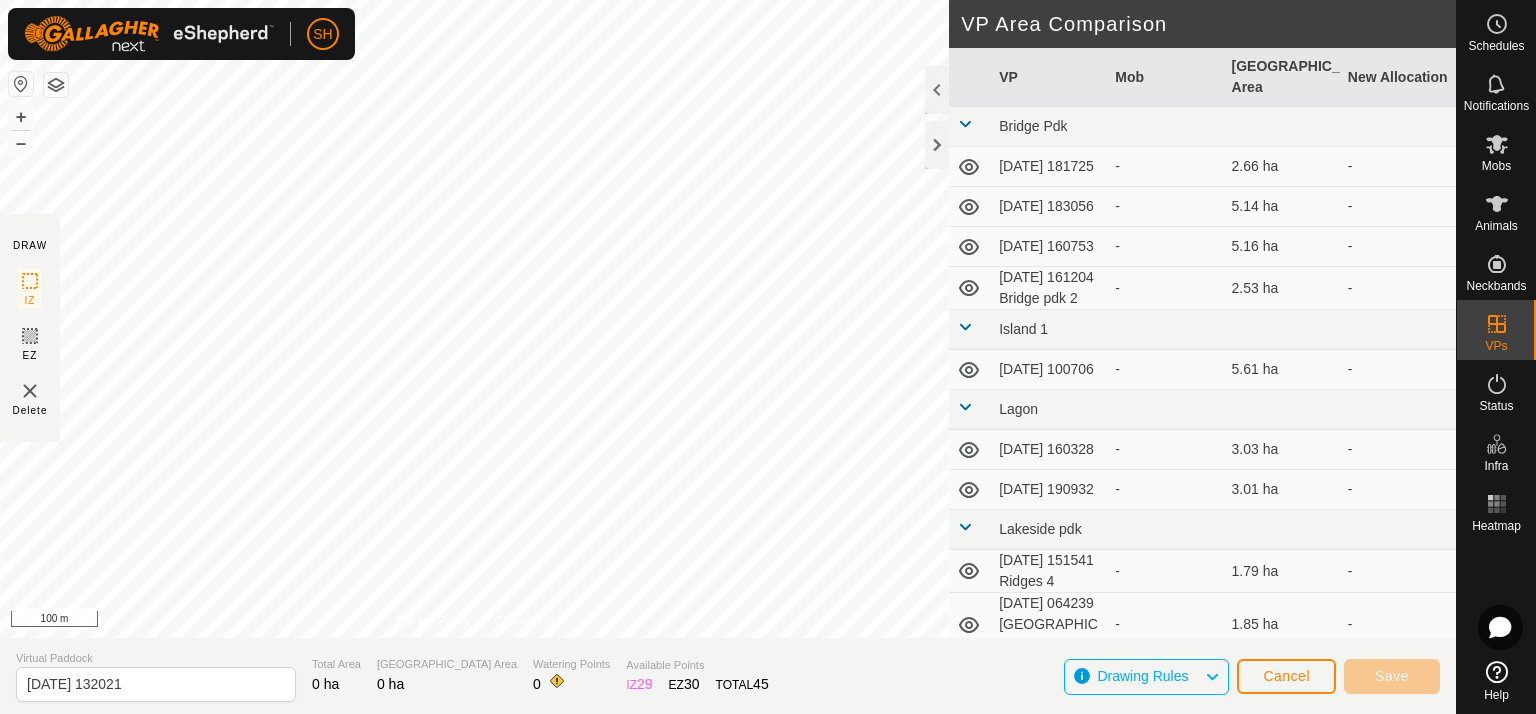 click on "Drawing Rules" 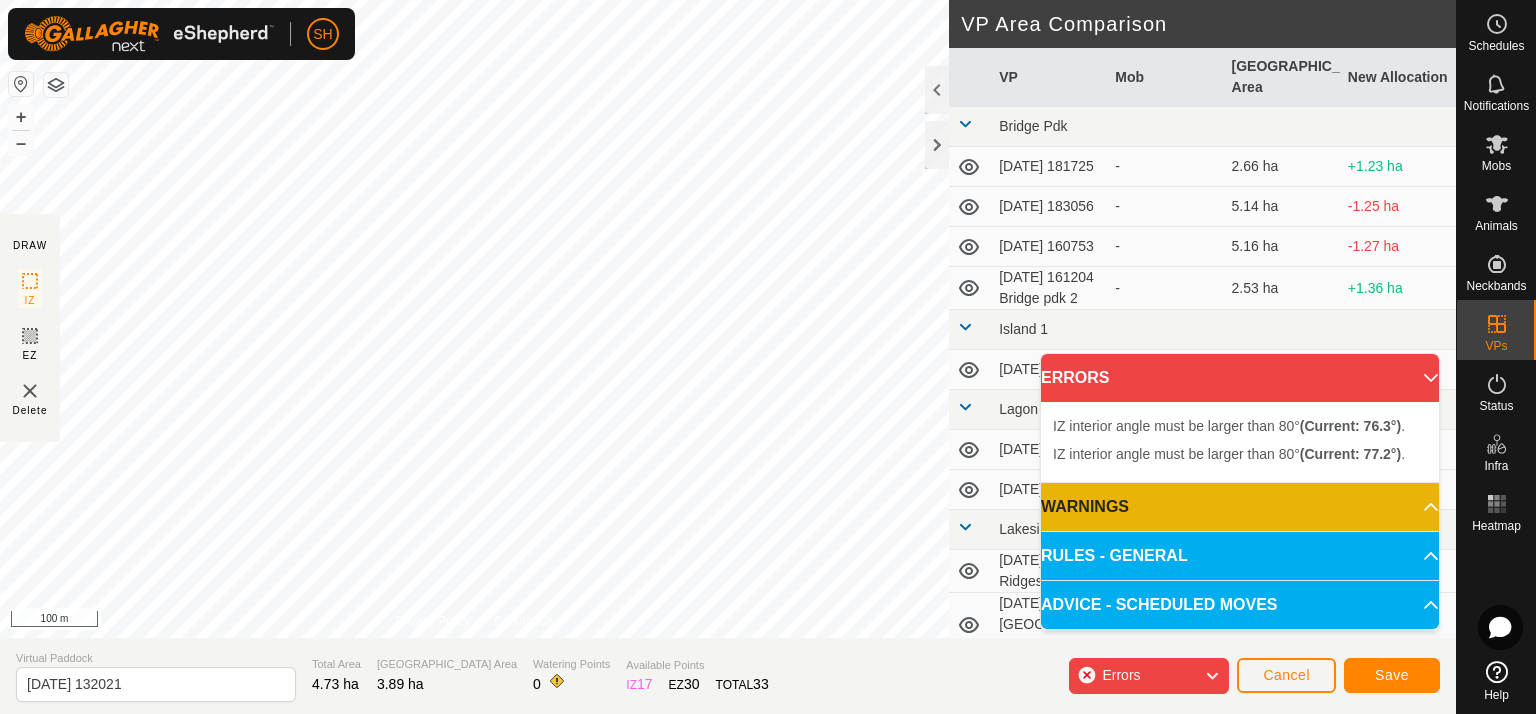 click on "IZ interior angle must be larger than 80°  (Current: 76.3°) . + – ⇧ i 100 m" at bounding box center [474, 319] 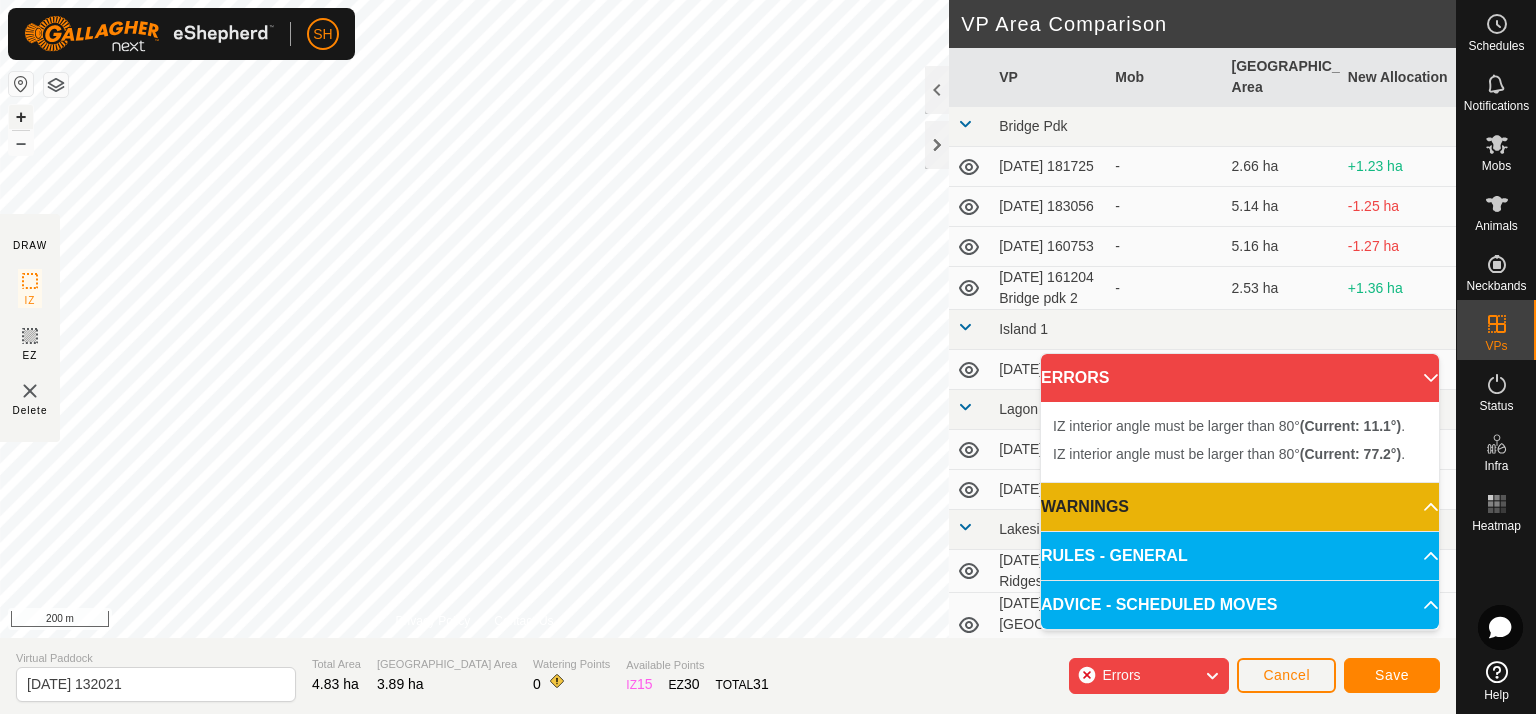 click on "+" at bounding box center (21, 117) 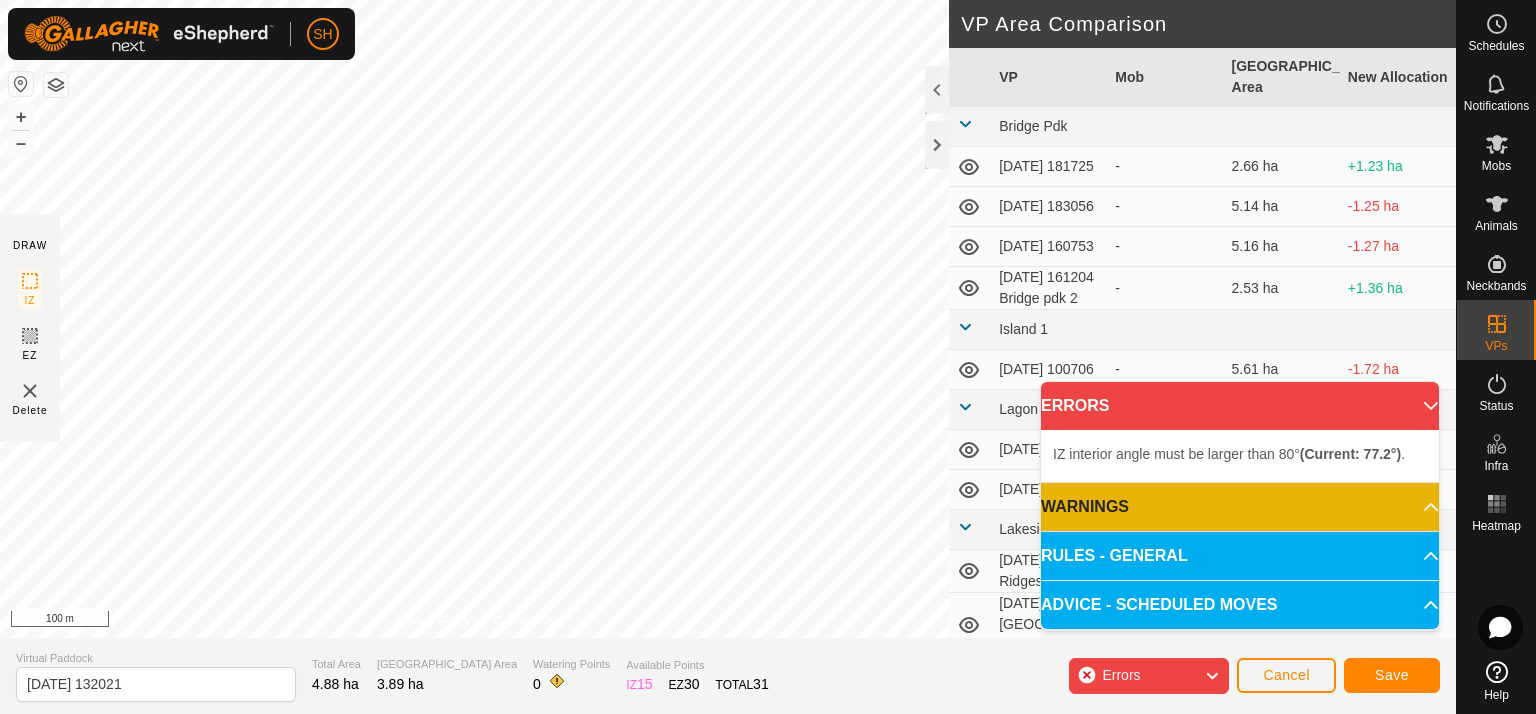 click on "ERRORS" at bounding box center [1240, 406] 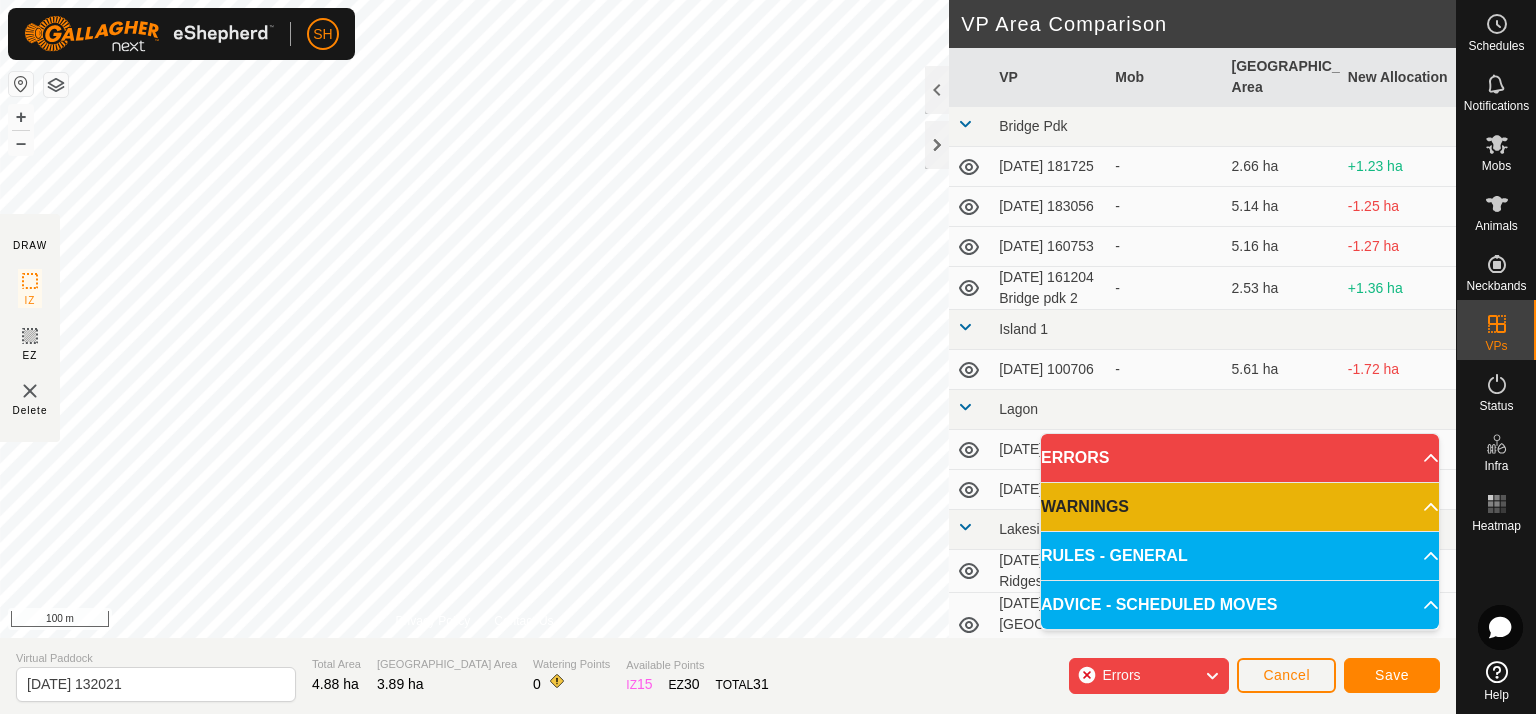 click on "Errors" 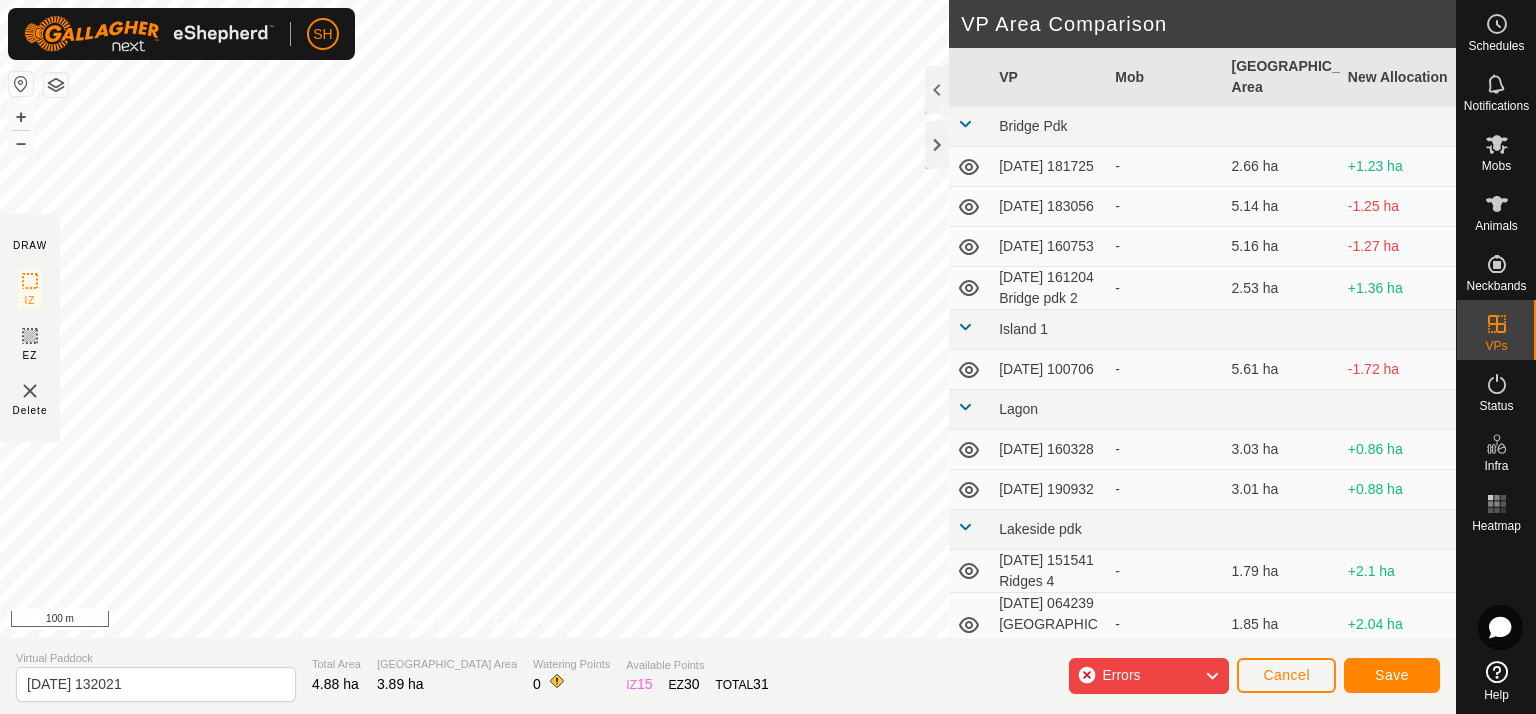 click on "Errors" 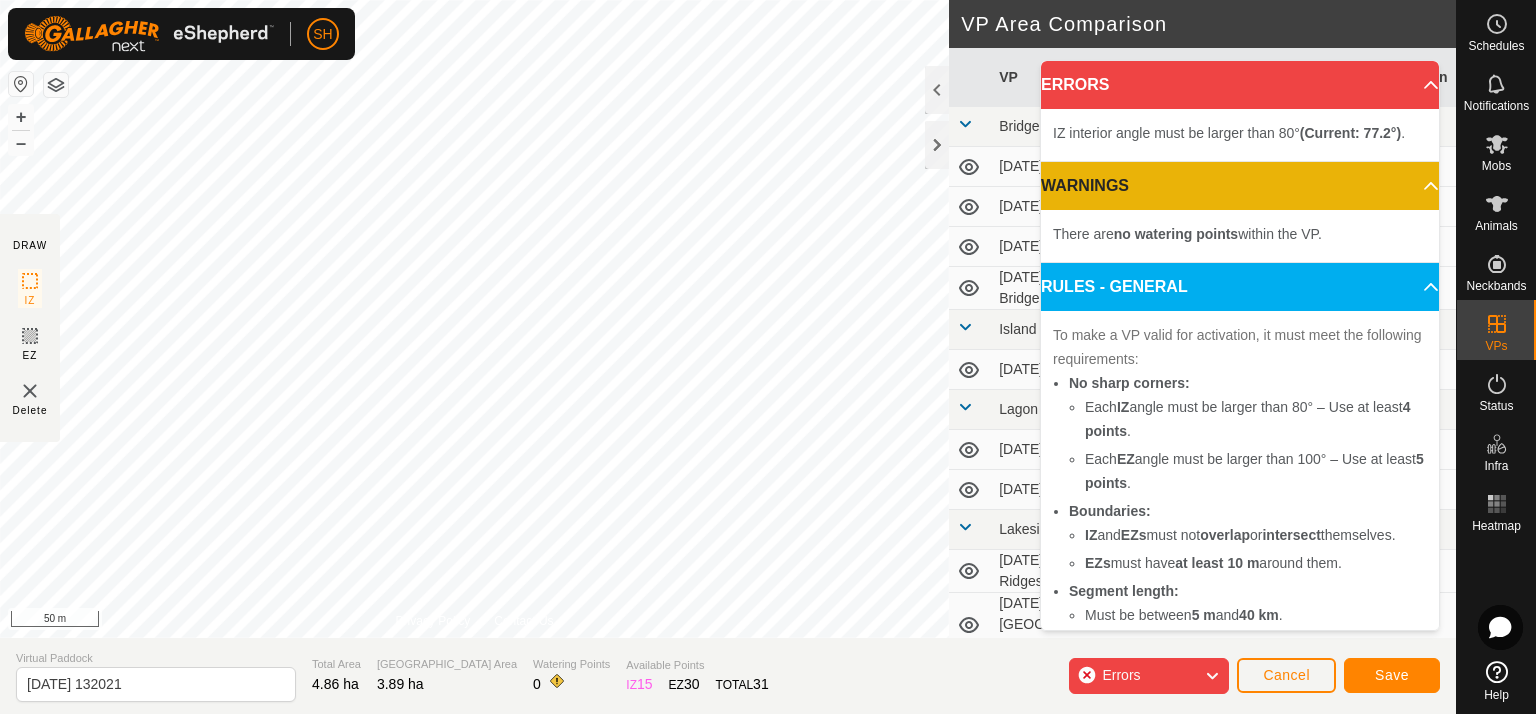 click on "SH Schedules Notifications Mobs Animals Neckbands VPs Status Infra Heatmap Help DRAW IZ EZ Delete Privacy Policy Contact Us IZ interior angle must be larger than 80°  (Current: 11.1°) . + – ⇧ i 50 m VP Area Comparison     VP   Mob   [GEOGRAPHIC_DATA] Area   New Allocation  Bridge Pdk  [DATE] 181725  -  2.66 ha  +1.23 ha  [DATE] 183056  -  5.14 ha  -1.25 ha  [DATE] 160753  -  5.16 ha  -1.27 ha  [DATE] 161204 Bridge pdk 2  -  2.53 ha  +1.36 ha Island 1  [DATE] 100706  -  5.61 ha  -1.72 [PERSON_NAME]  [DATE] [DATE]  3.03 ha  +0.86 ha  [DATE] 190932  -  3.01 ha  +0.88 ha Lakeside pdk  [DATE] 151541 Ridges 4  -  1.79 ha  +2.1 ha  [DATE] 064239 [GEOGRAPHIC_DATA] 1  -  1.85 ha  +2.04 ha  [DATE] 133720  Ridges 5  -  2.31 ha  +1.58 ha  [DATE] 133924 Ridges 5a   Prime Mob   4.15 ha  -0.26 ha Mati pdk  [DATE] 190655  -  2.62 ha  +1.27 ha  [DATE] 072041  -  2.85 ha  +1.04 ha  [DATE] 072410  -  4.74 ha  -0.85 ha Ridges pdk  [DATE] 084406 Ridges 1  -  3.11 ha  - -" at bounding box center (768, 357) 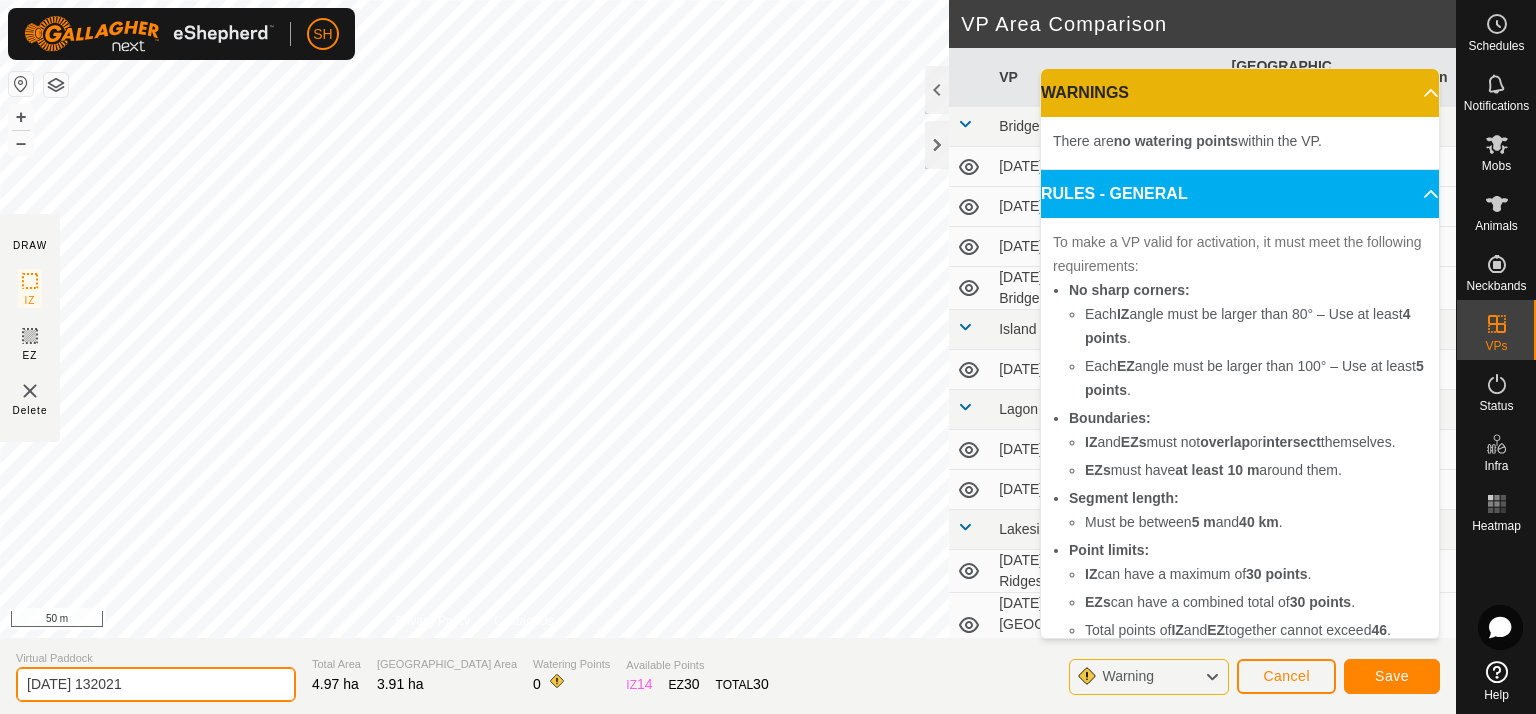 click on "[DATE] 132021" 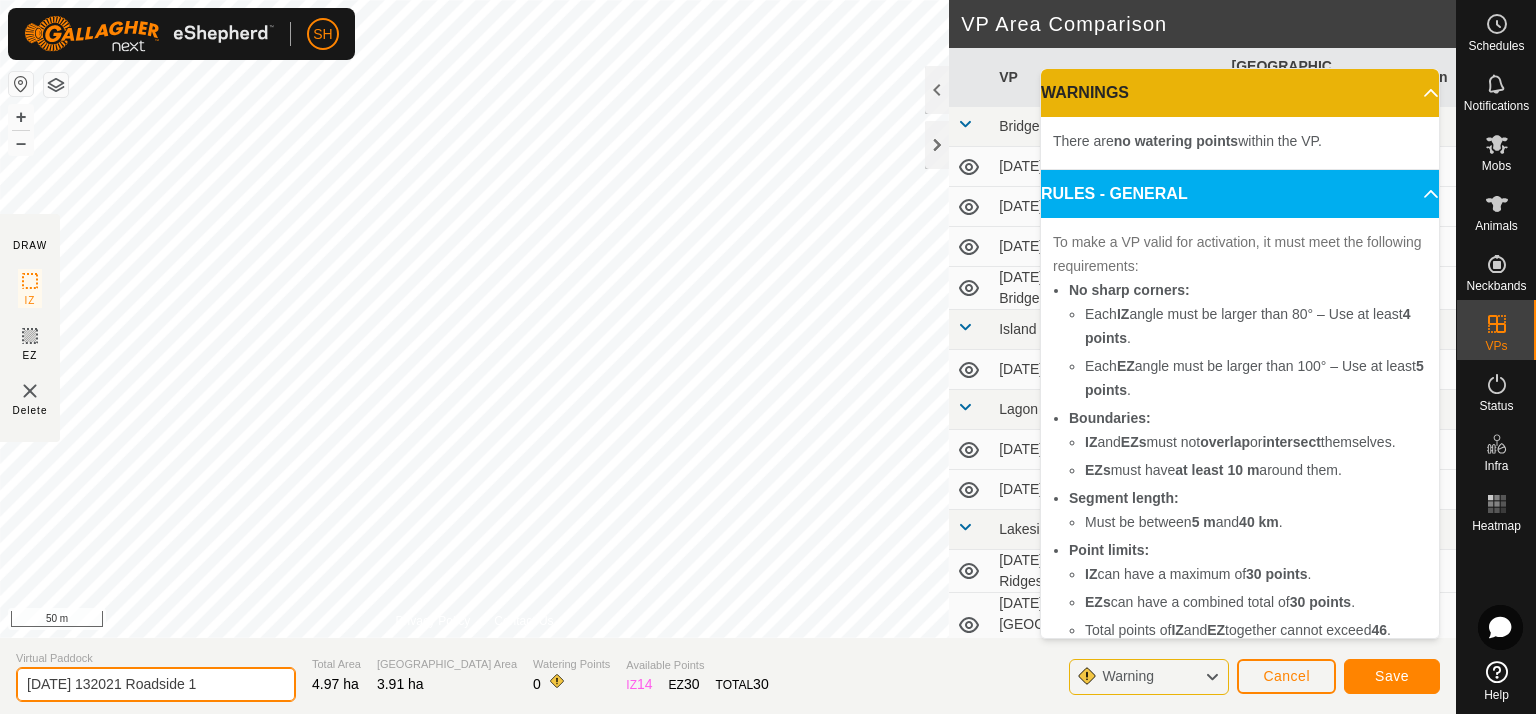 type on "[DATE] 132021 Roadside 1" 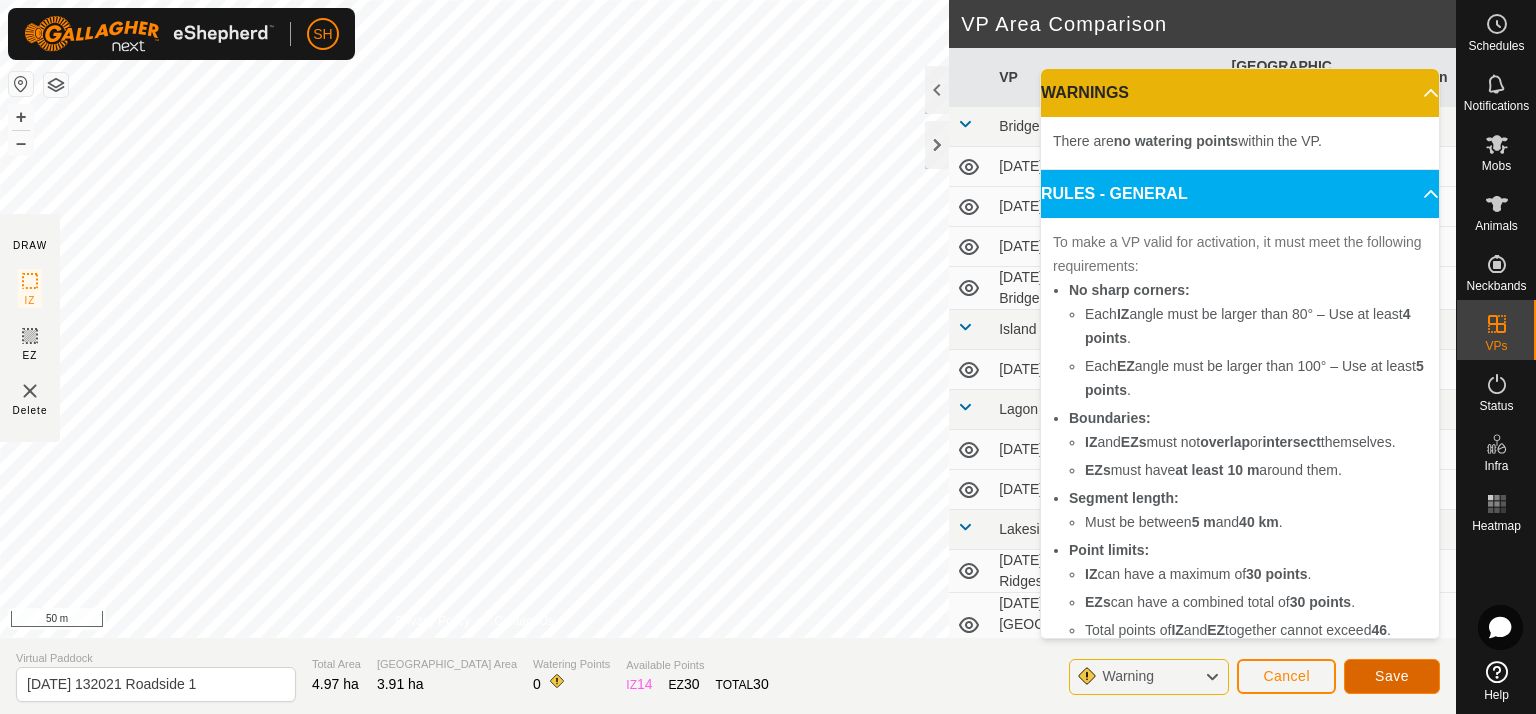 click on "Save" 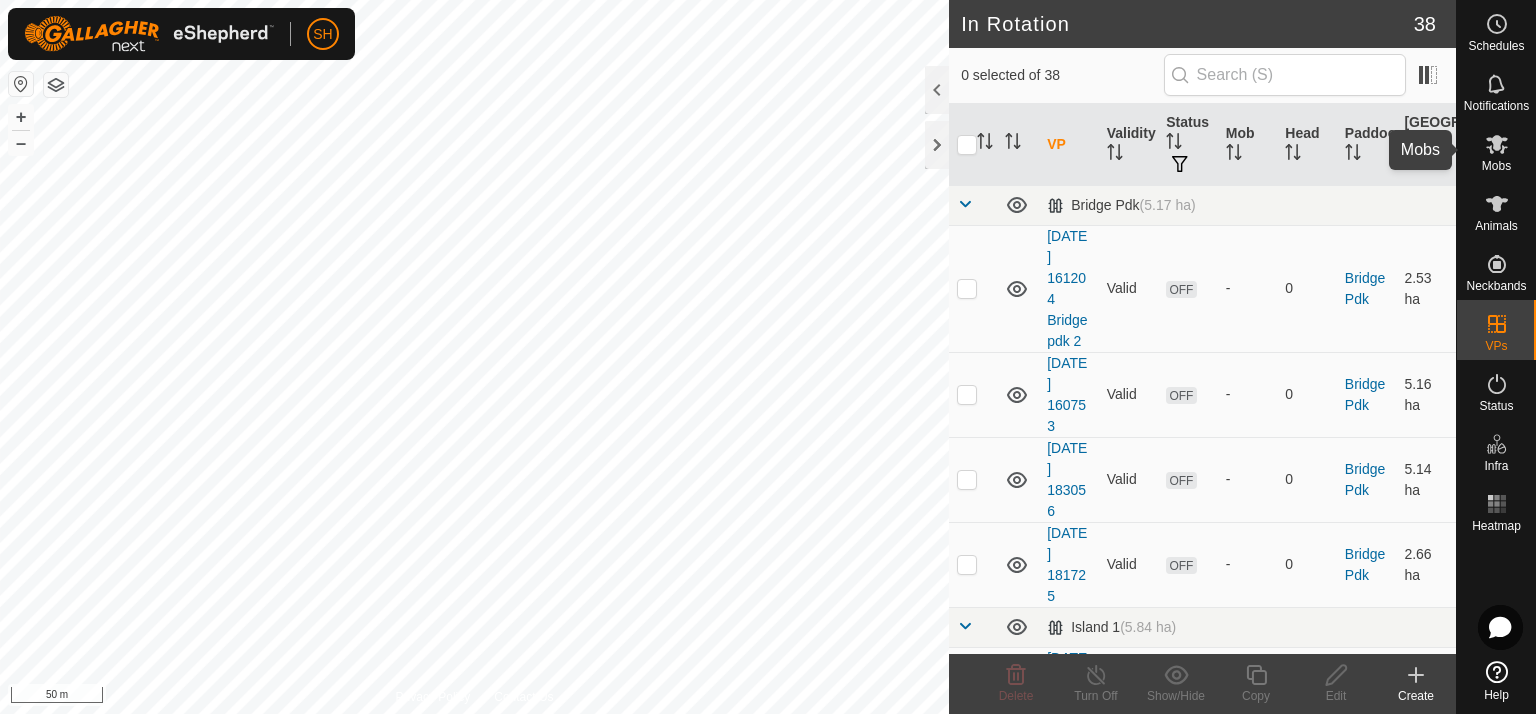 click 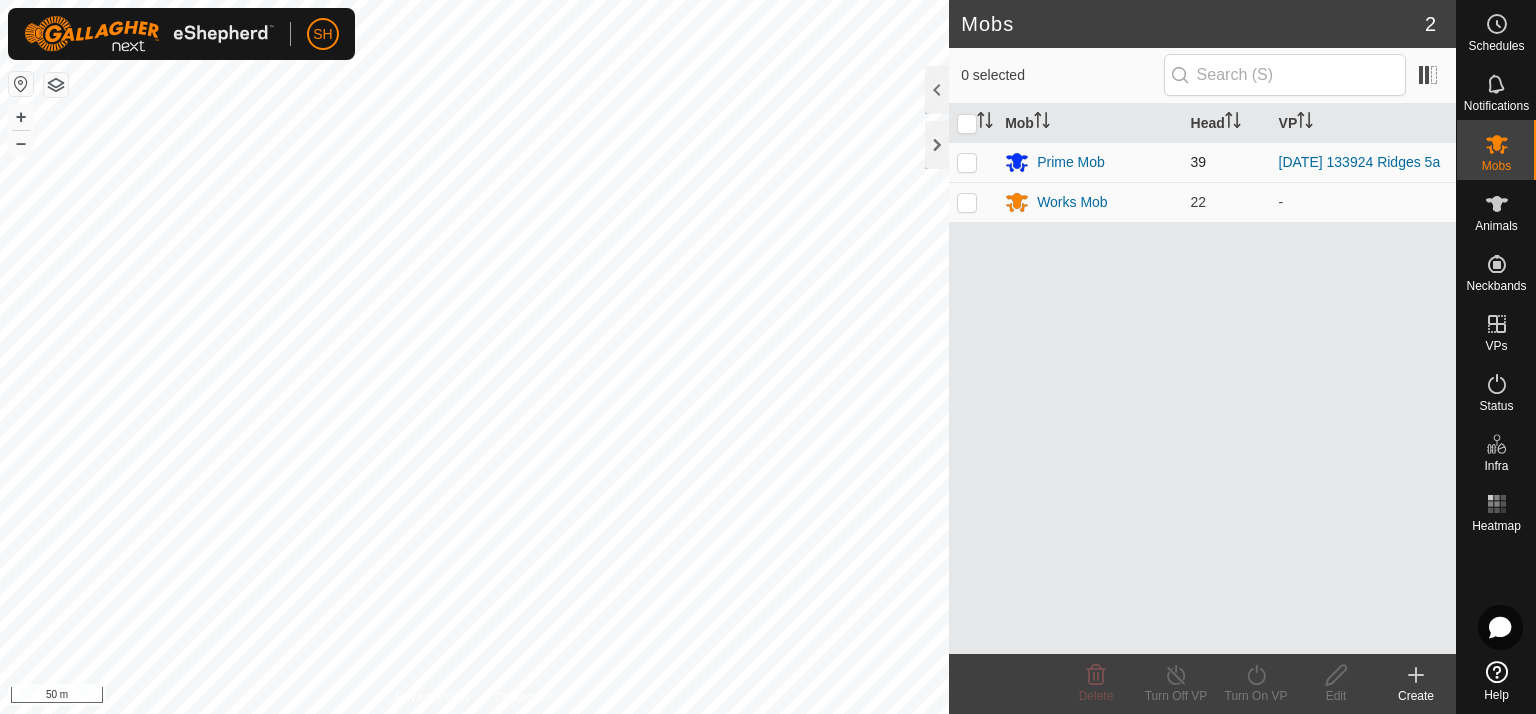 click at bounding box center (967, 162) 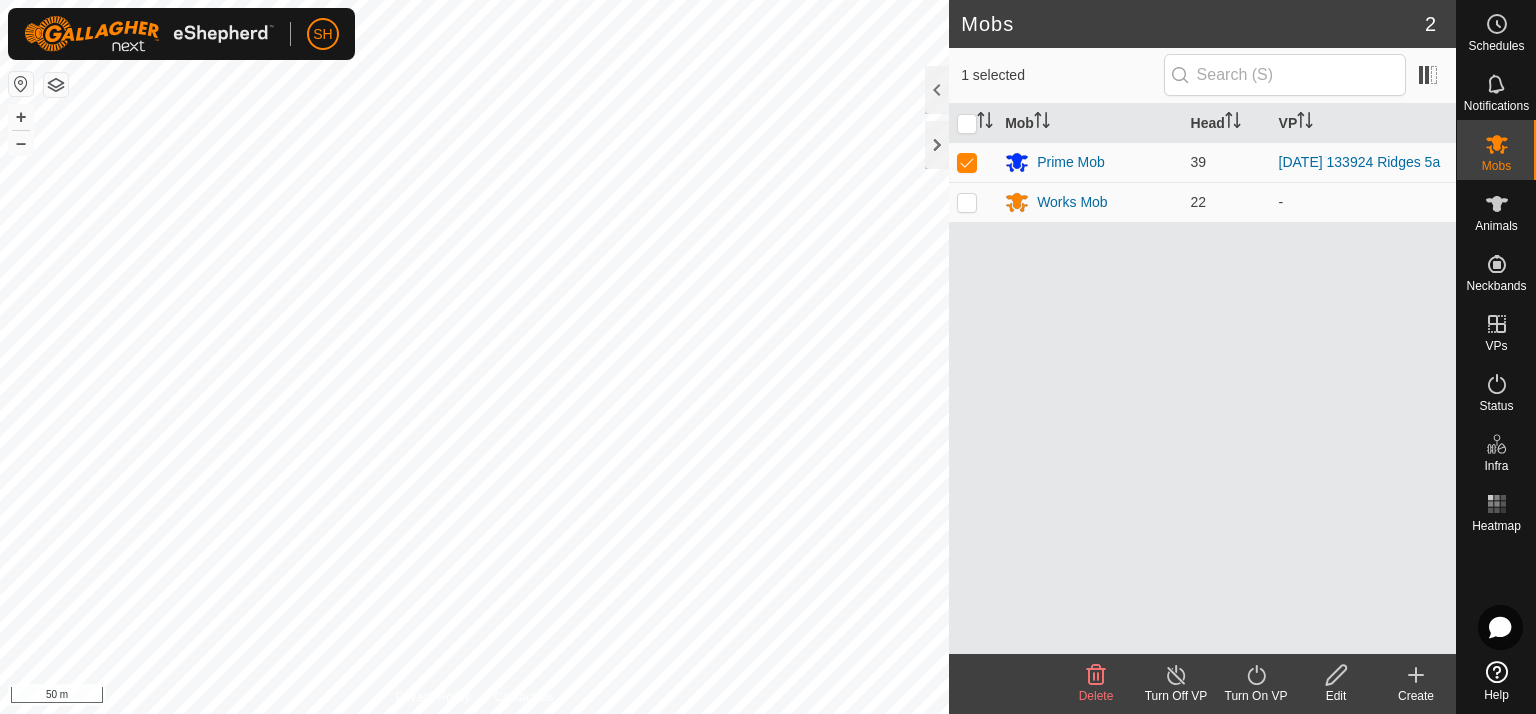 click 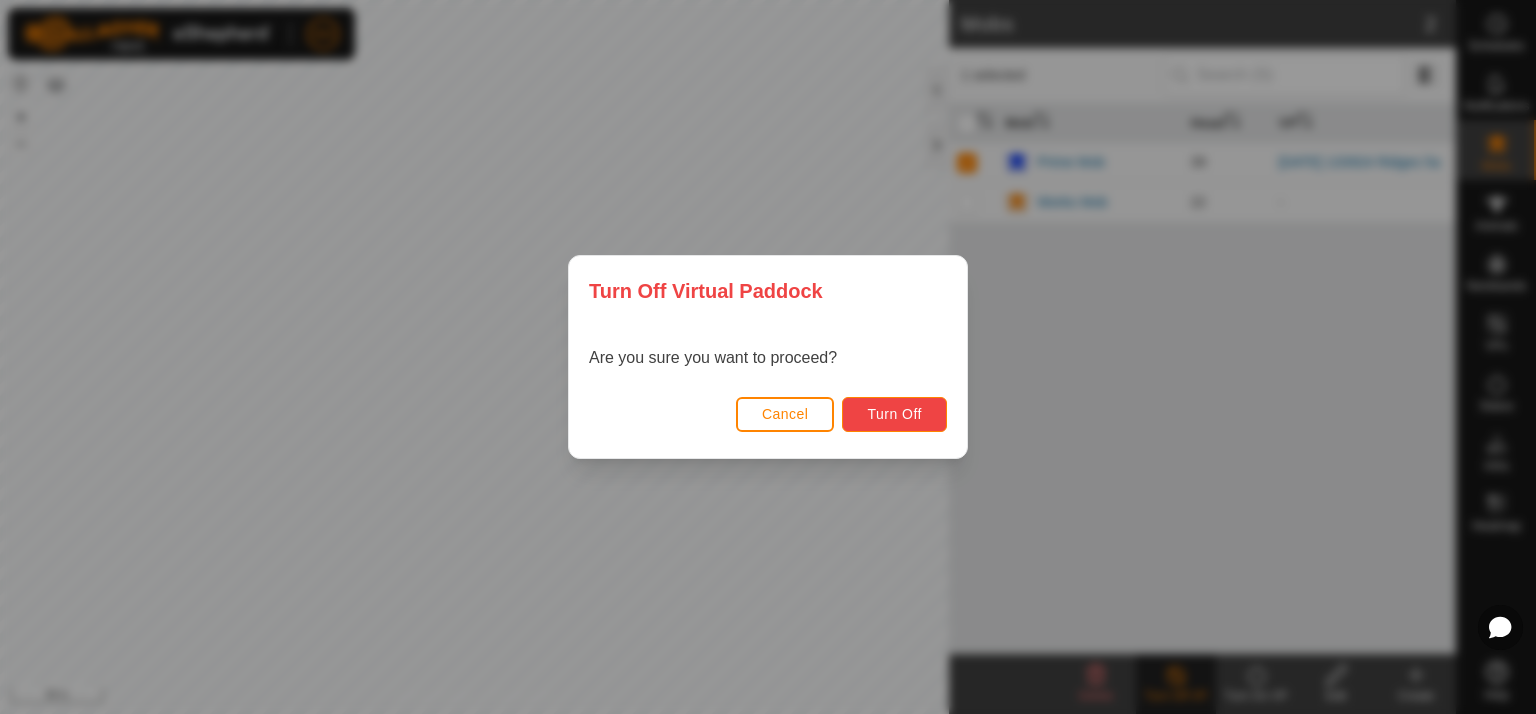 click on "Turn Off" at bounding box center [894, 414] 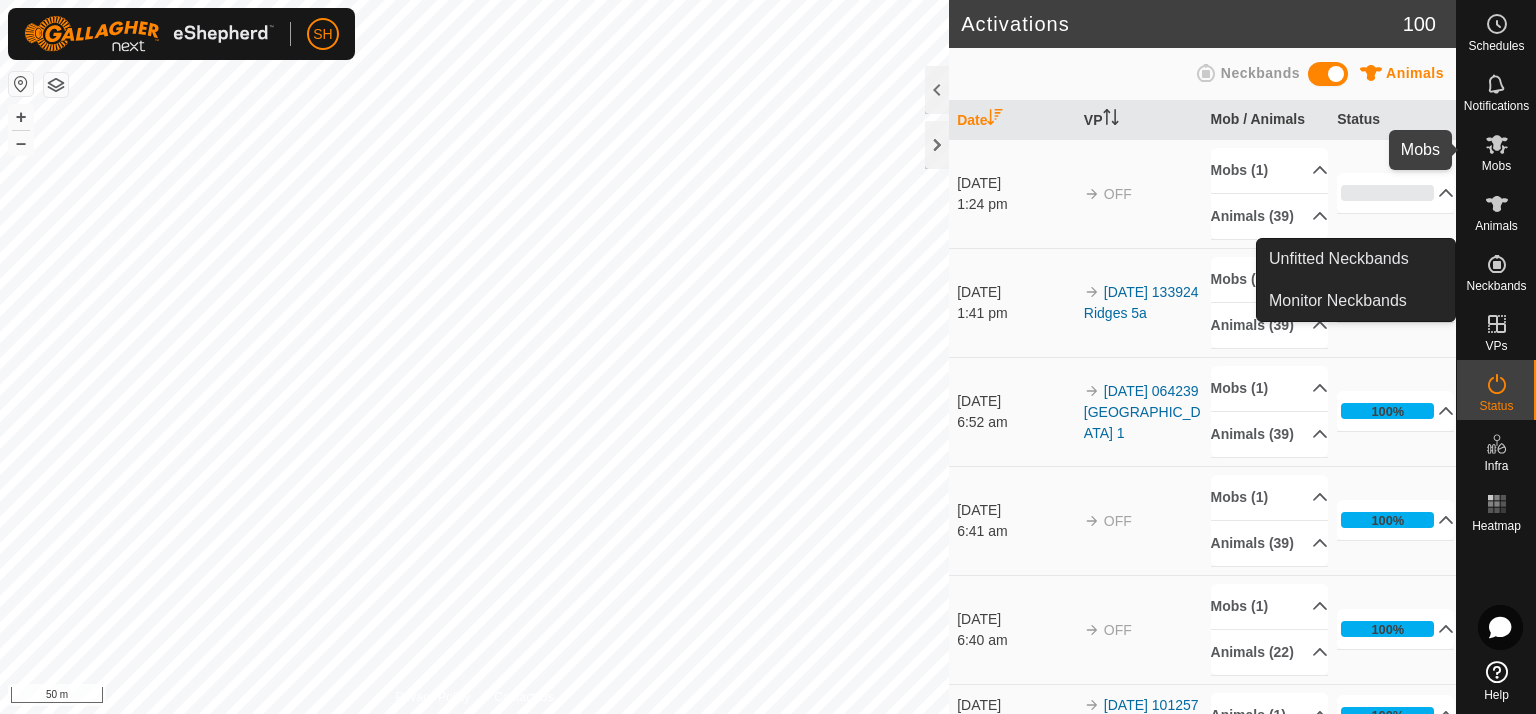 click 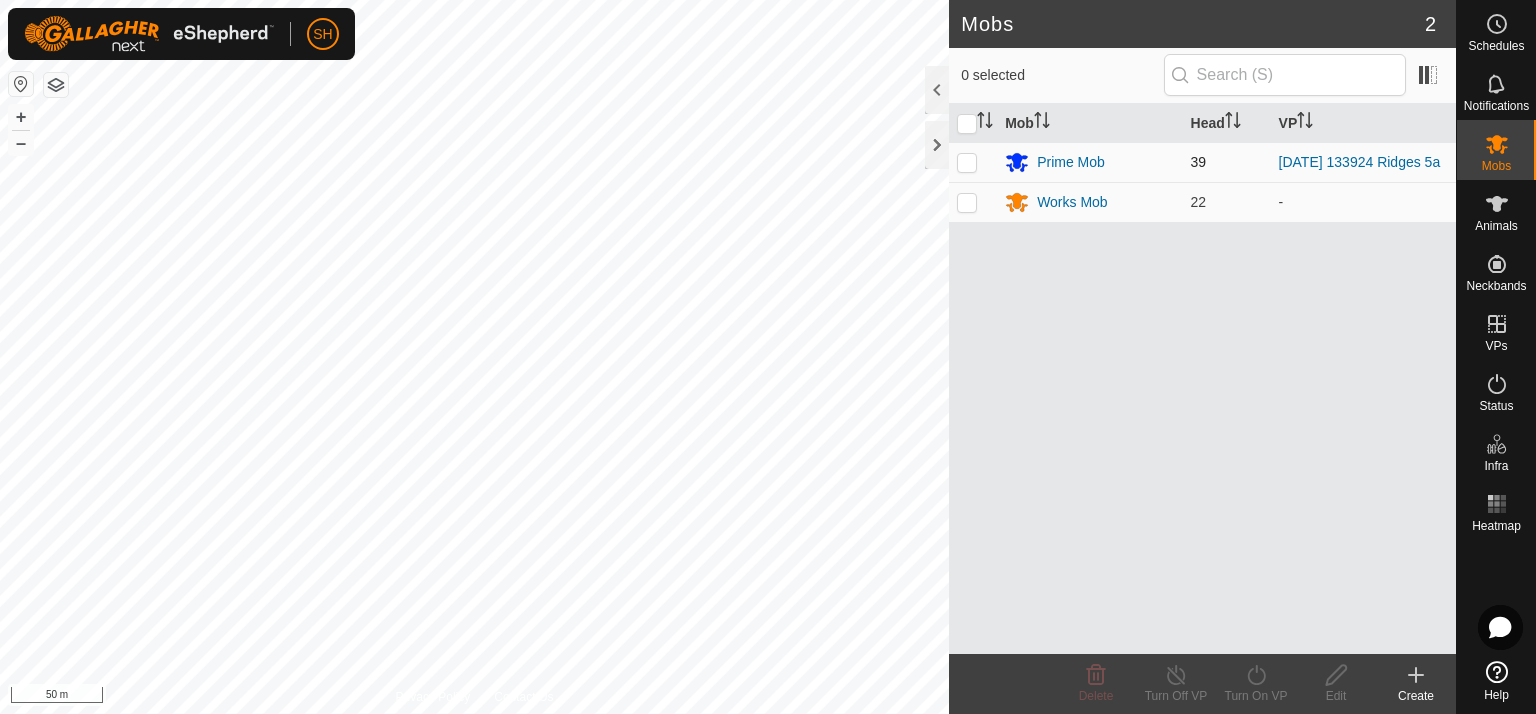 click at bounding box center (967, 162) 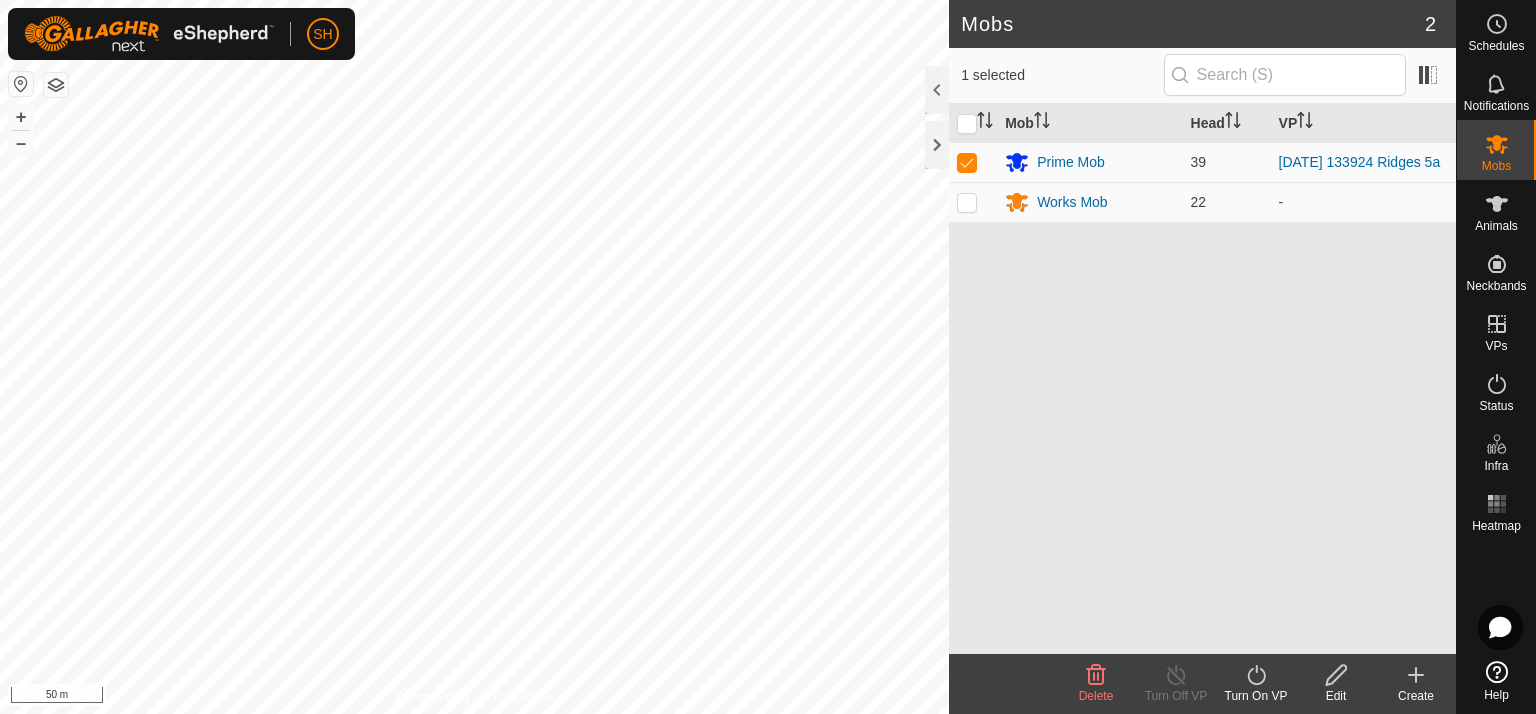 click 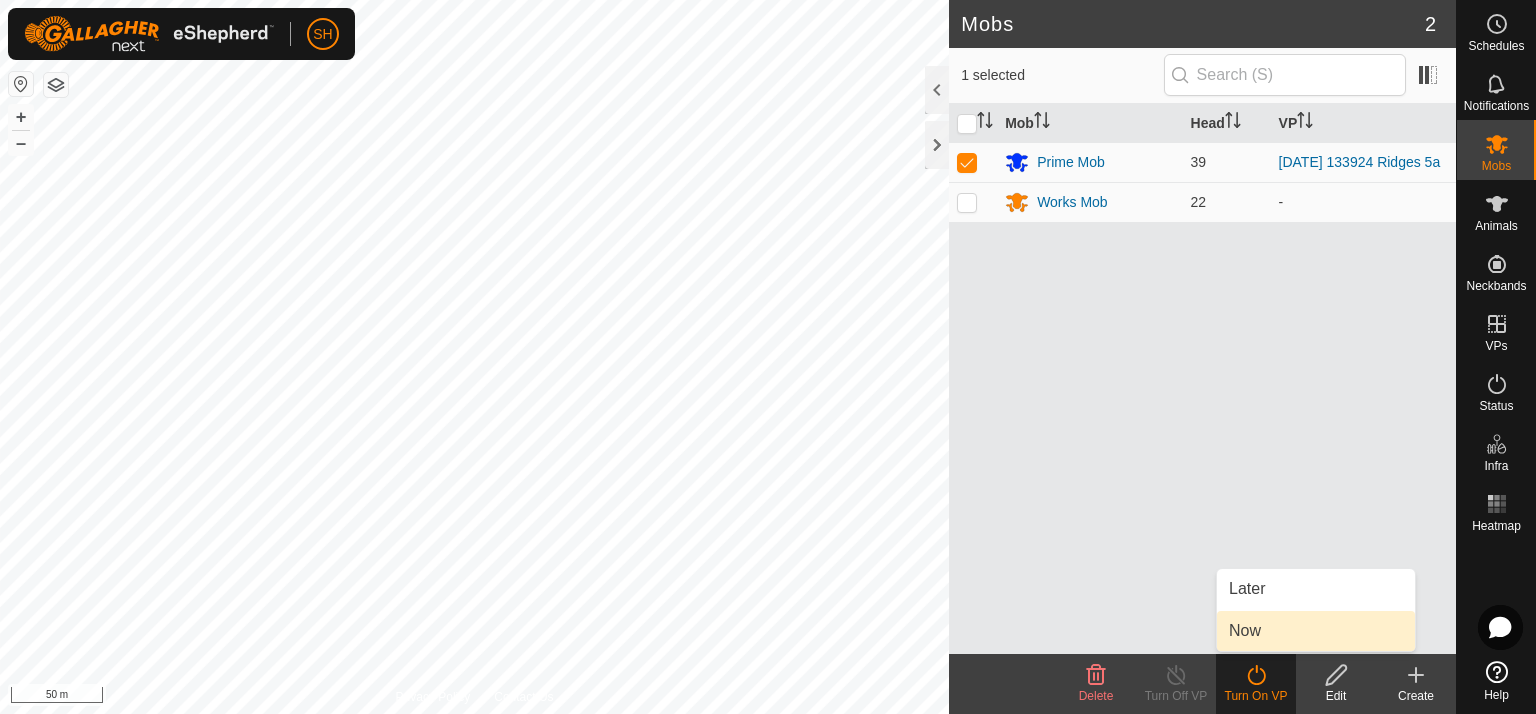 click on "Now" at bounding box center [1316, 631] 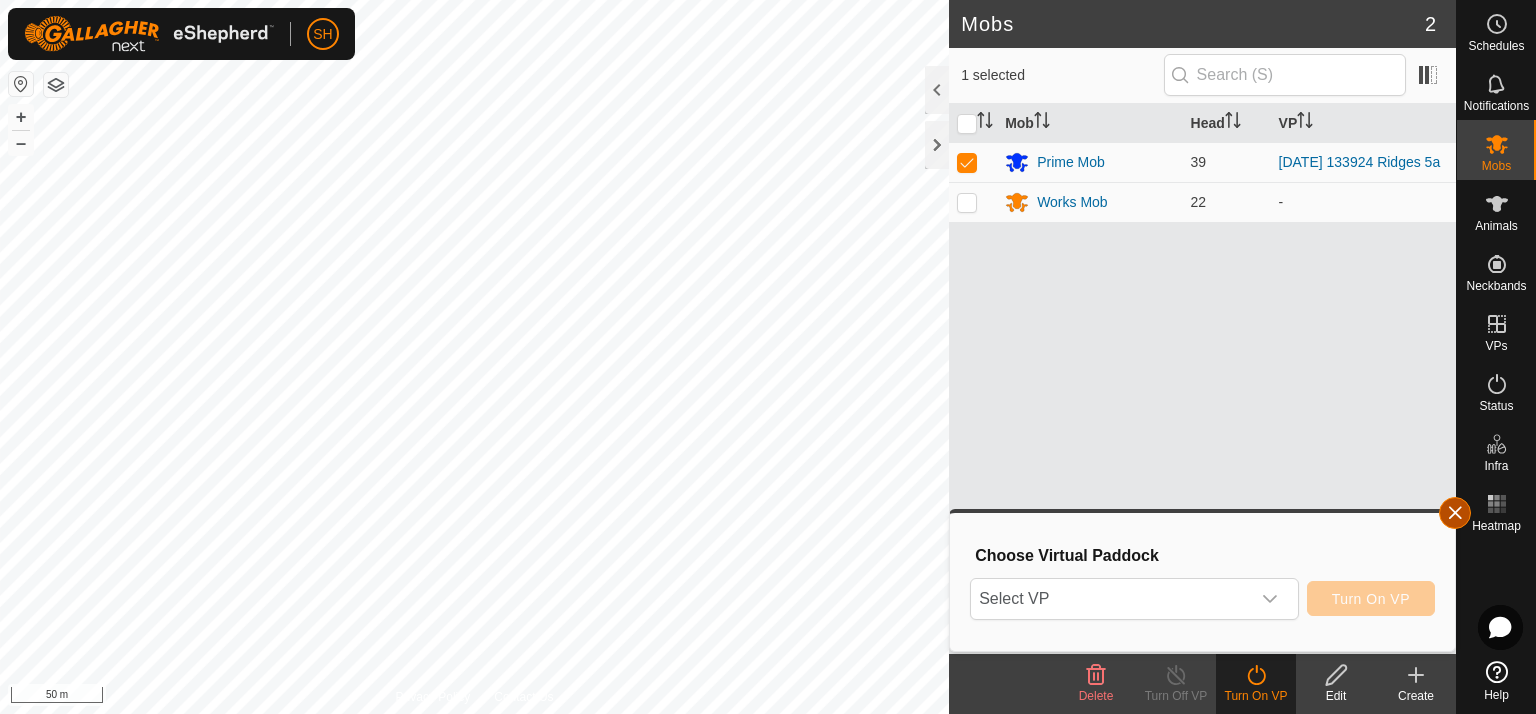 click at bounding box center [1455, 513] 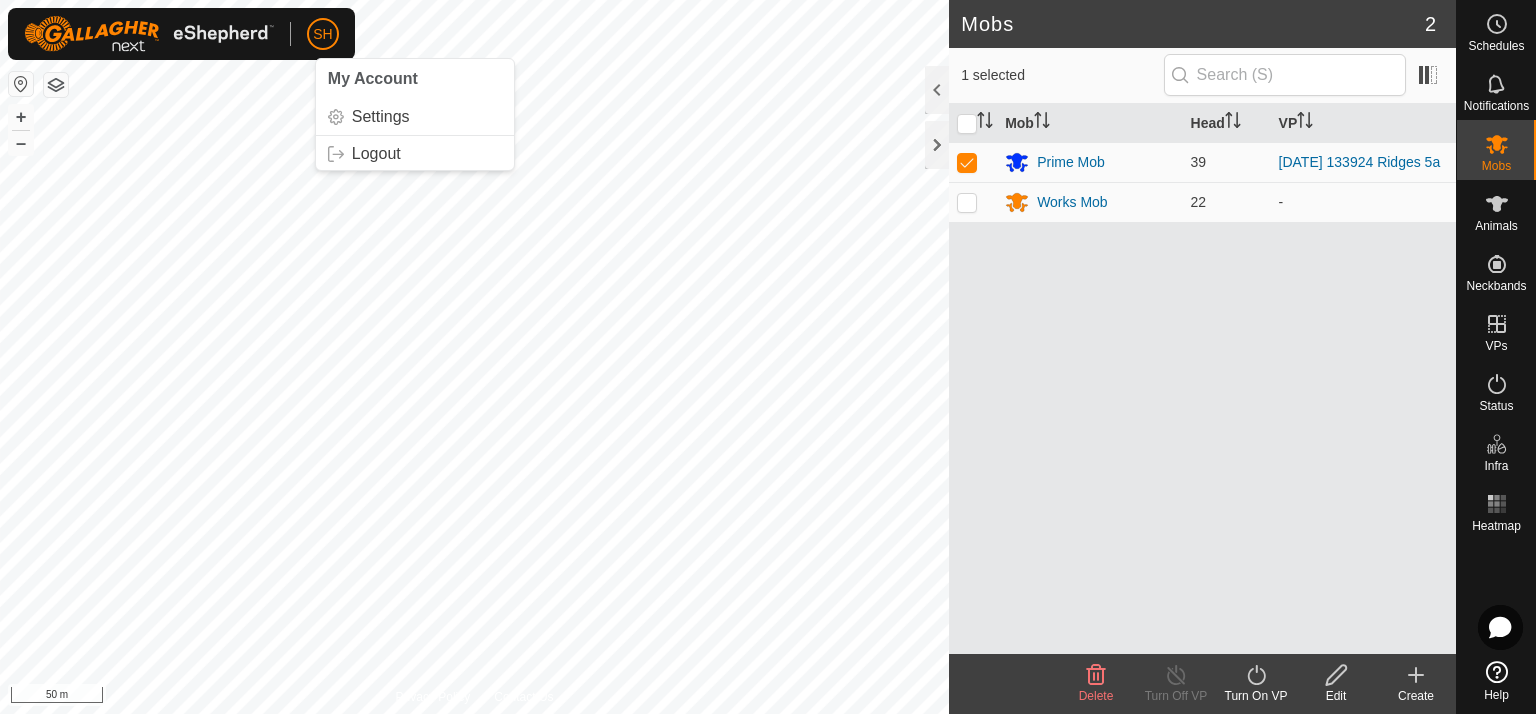click on "SH" 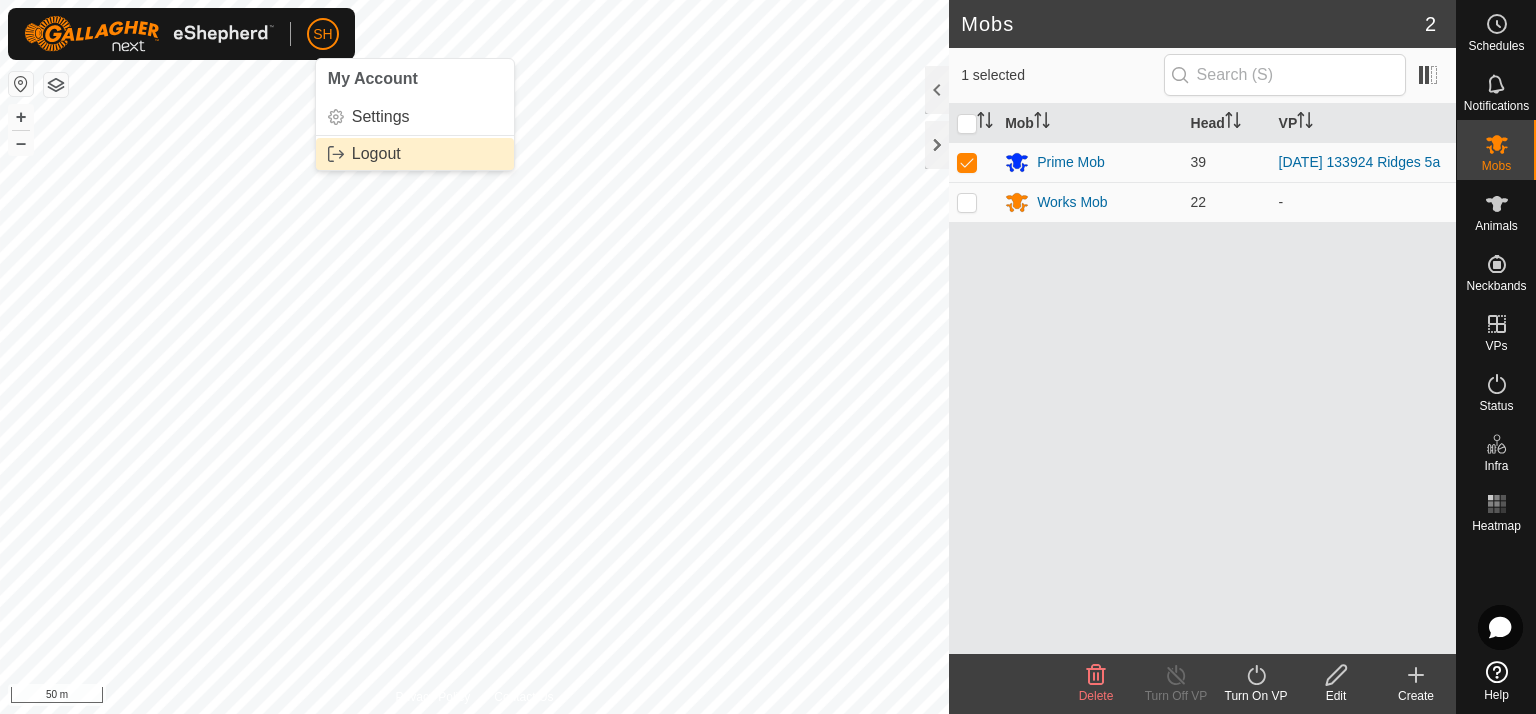 click on "Logout" at bounding box center [415, 154] 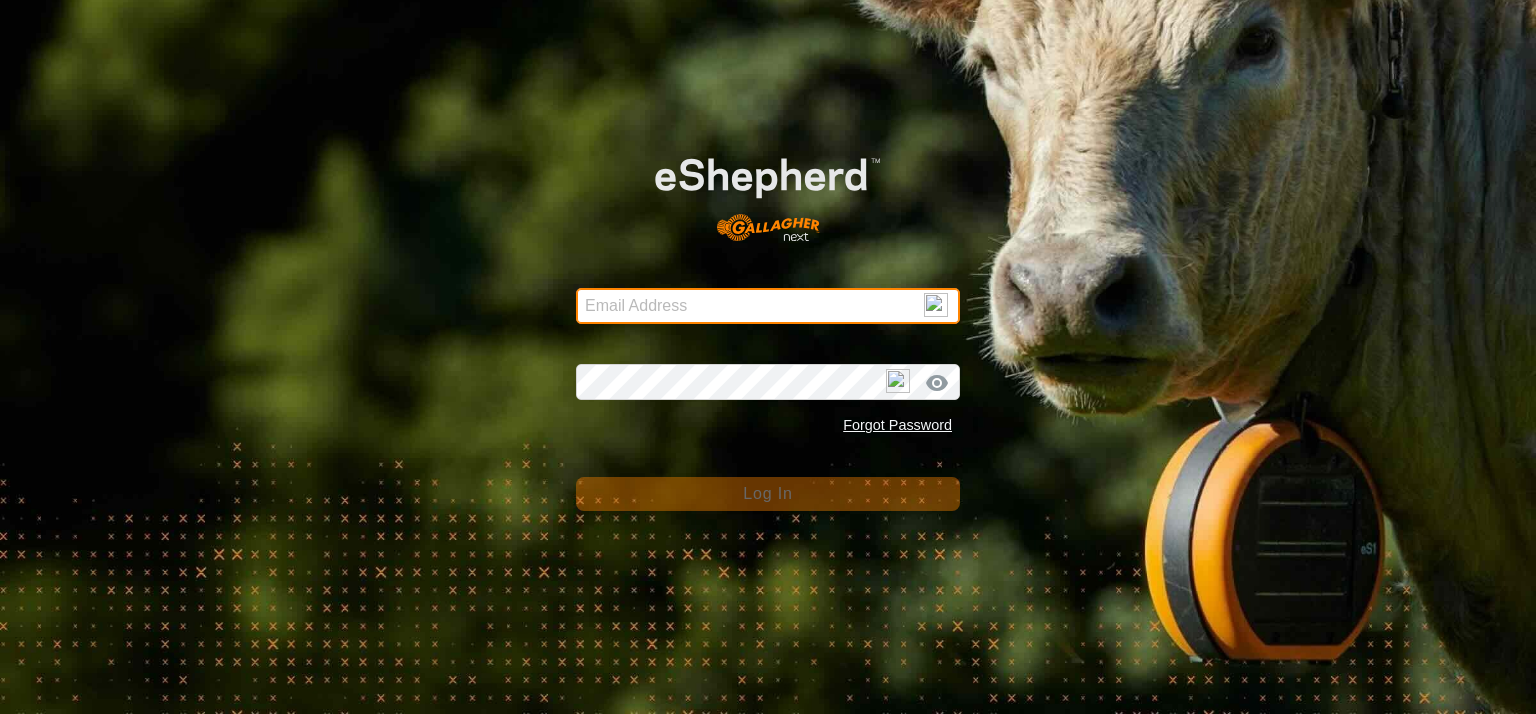 click on "Email Address" at bounding box center [768, 306] 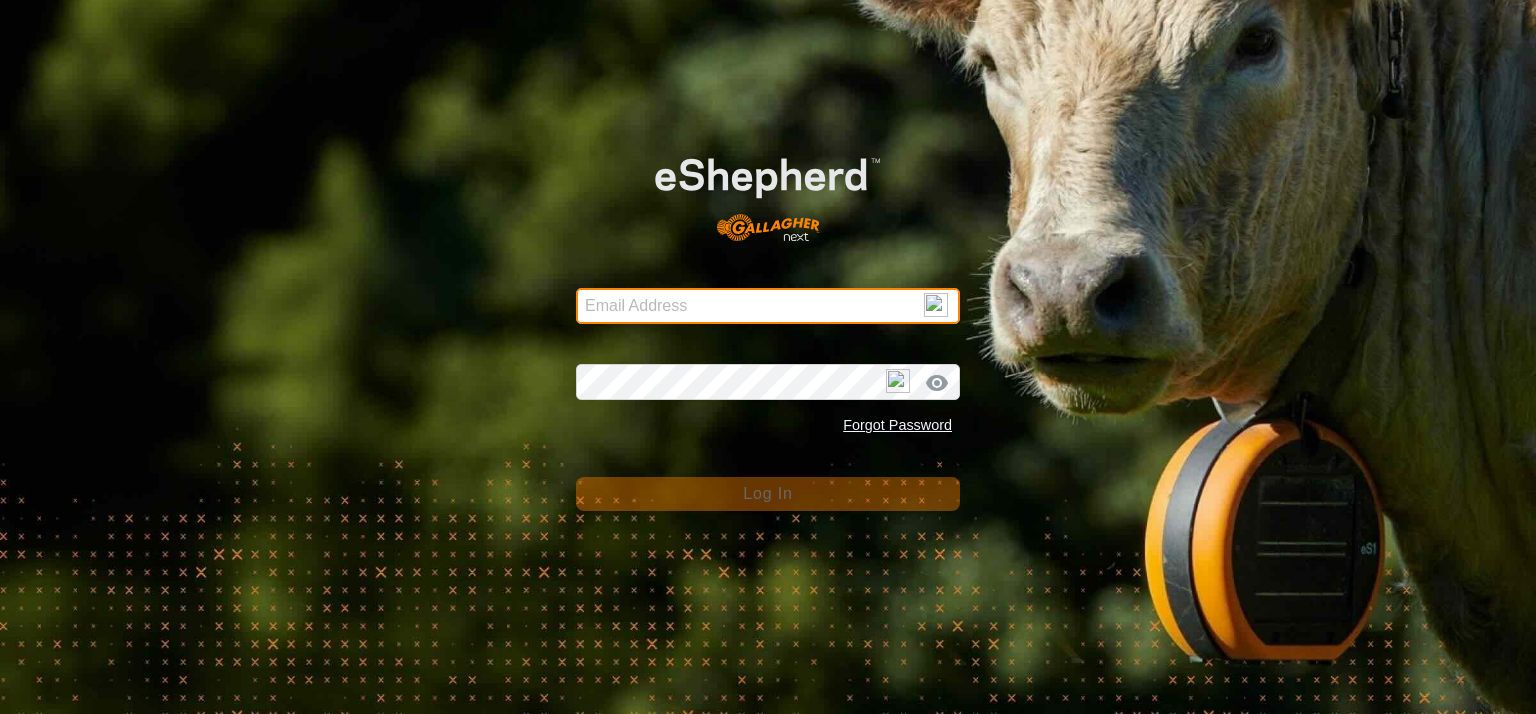 type on "[EMAIL_ADDRESS][DOMAIN_NAME]" 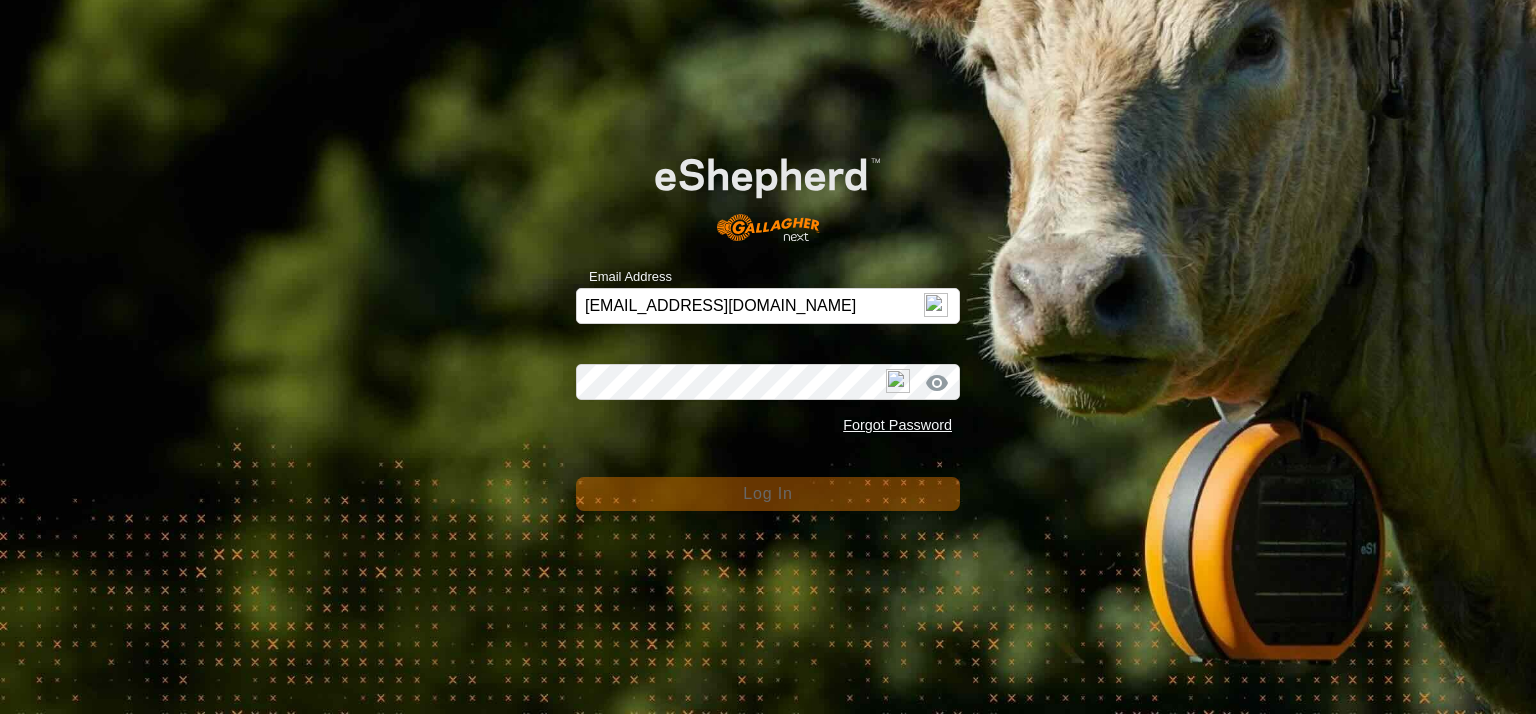 drag, startPoint x: 355, startPoint y: 294, endPoint x: 352, endPoint y: 305, distance: 11.401754 